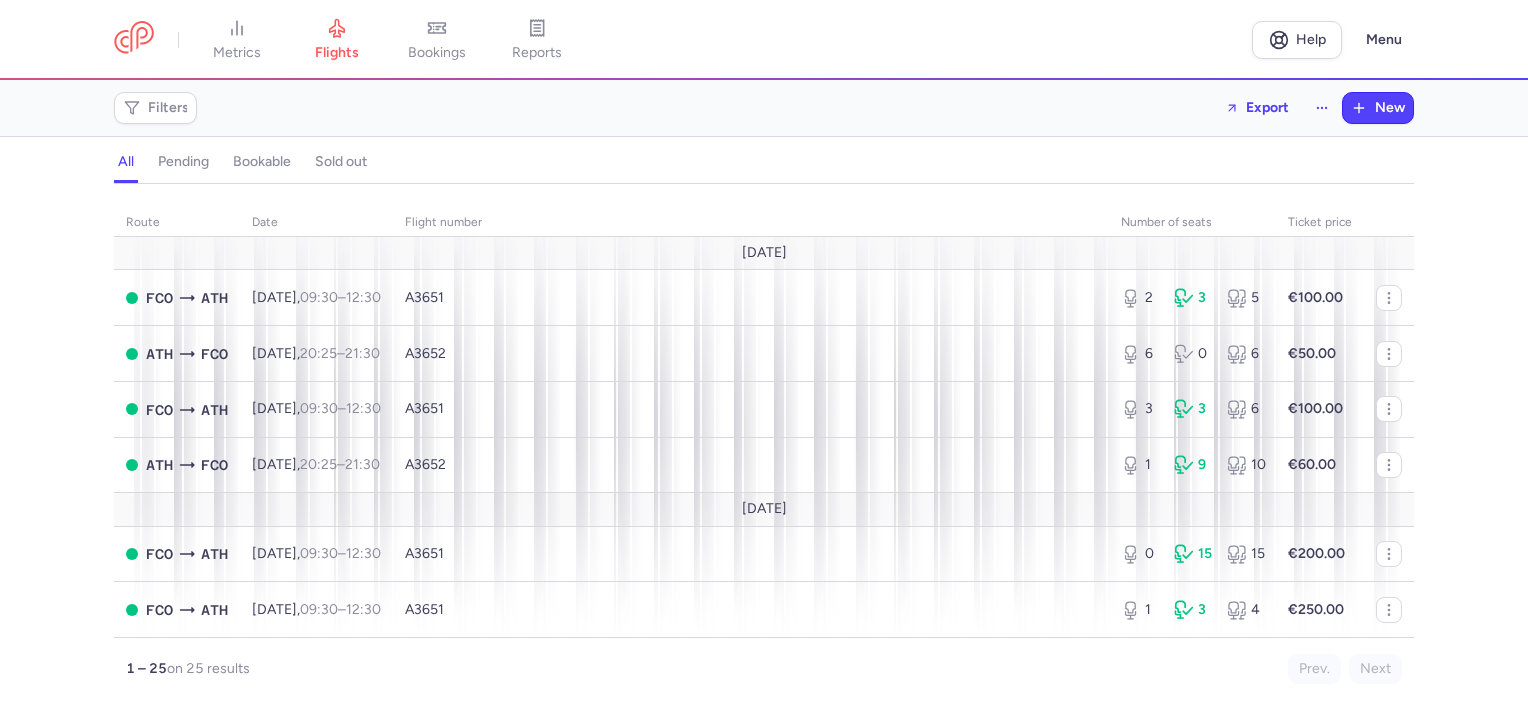 scroll, scrollTop: 0, scrollLeft: 0, axis: both 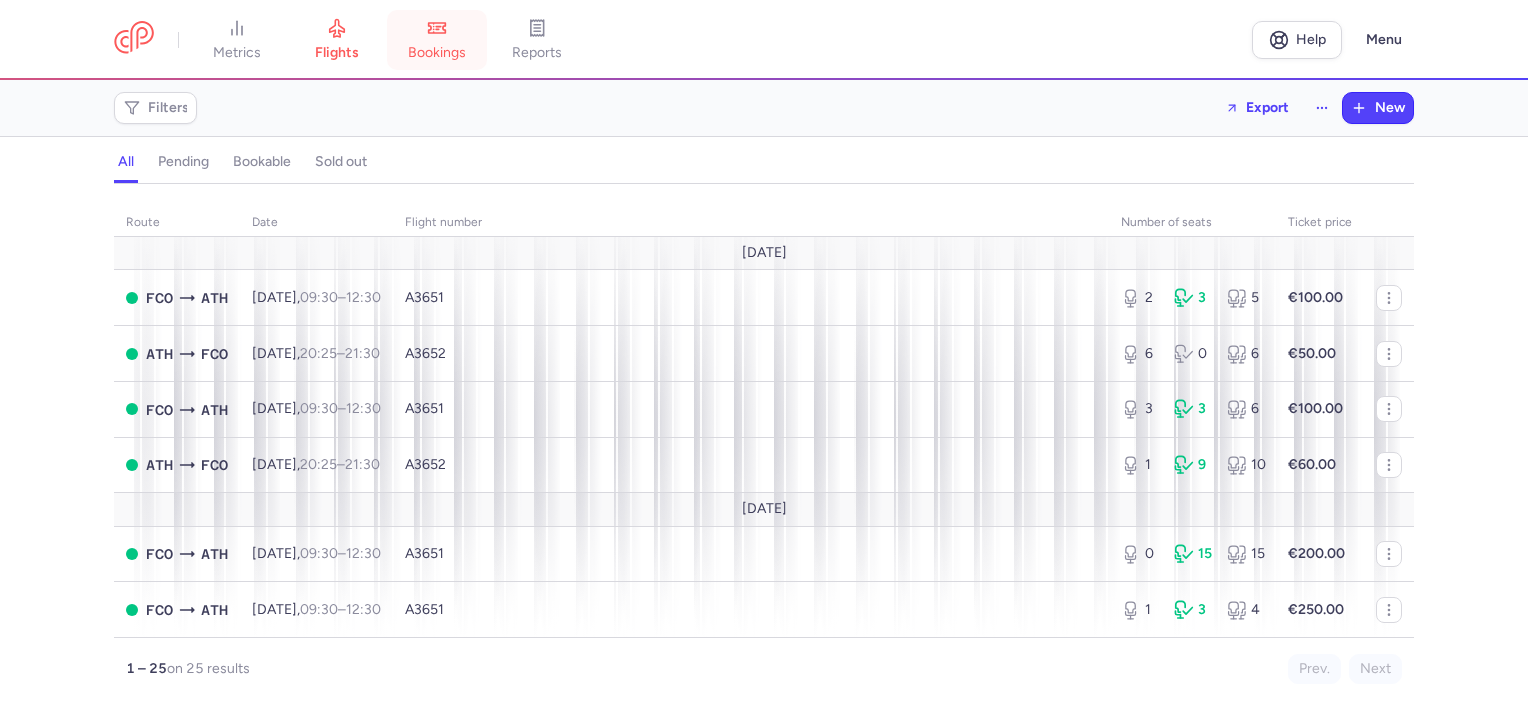 click on "bookings" at bounding box center (437, 40) 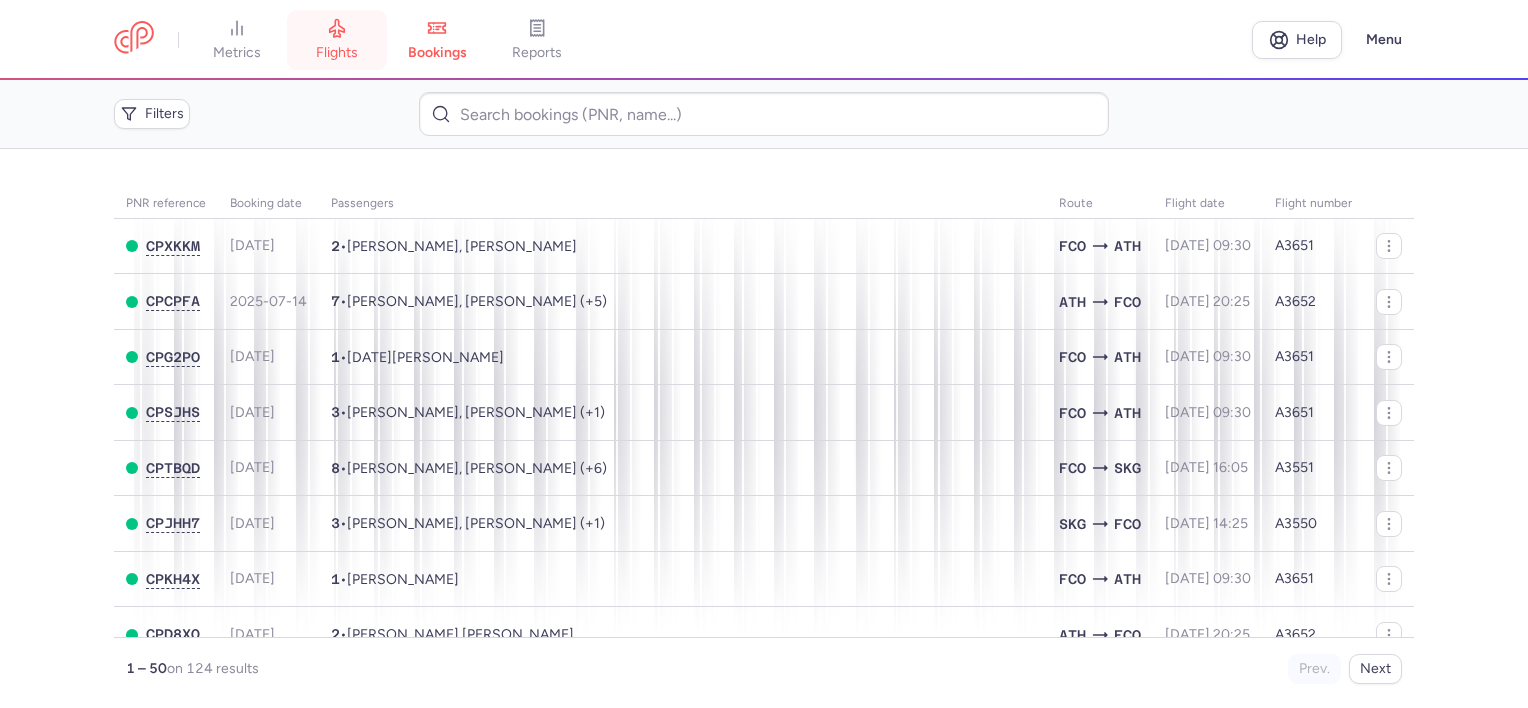 click 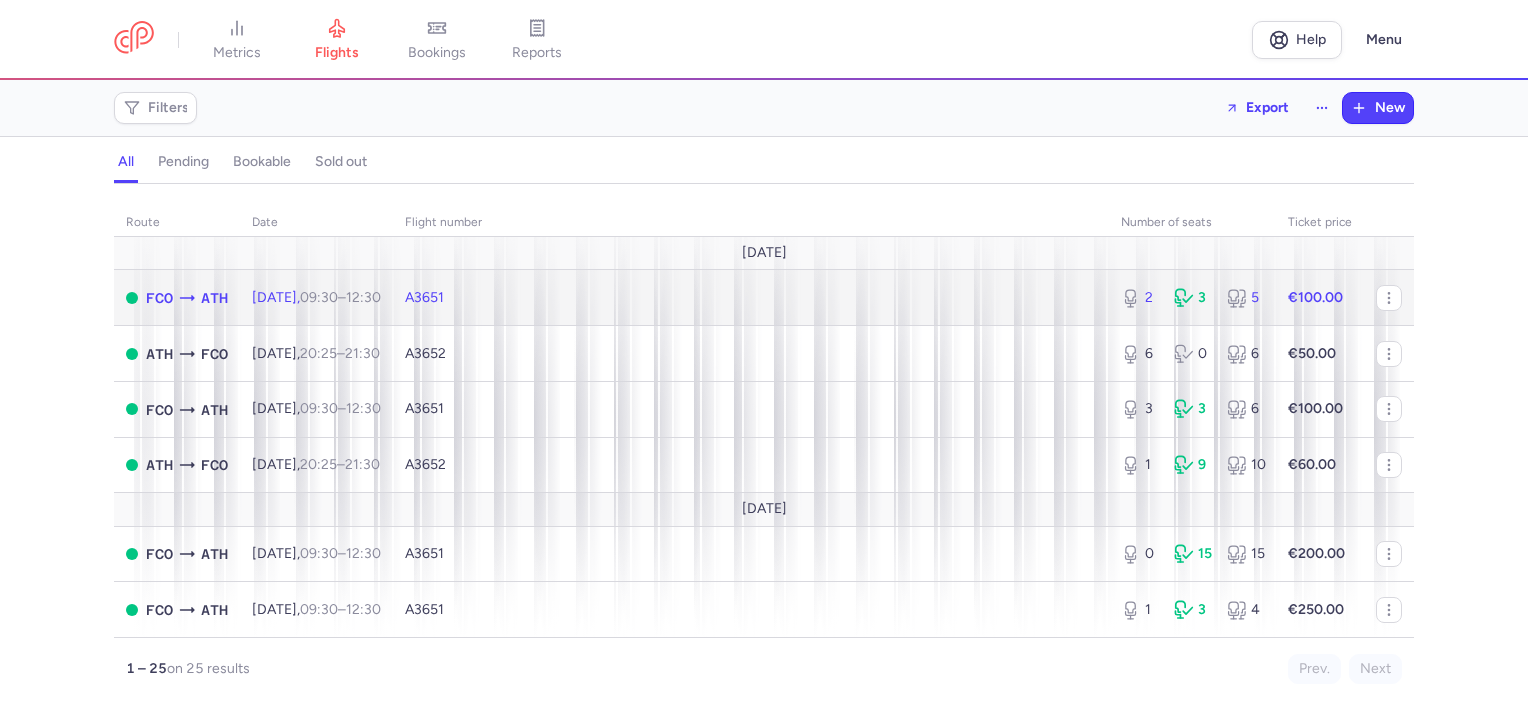 click on "12:30  +0" at bounding box center [363, 297] 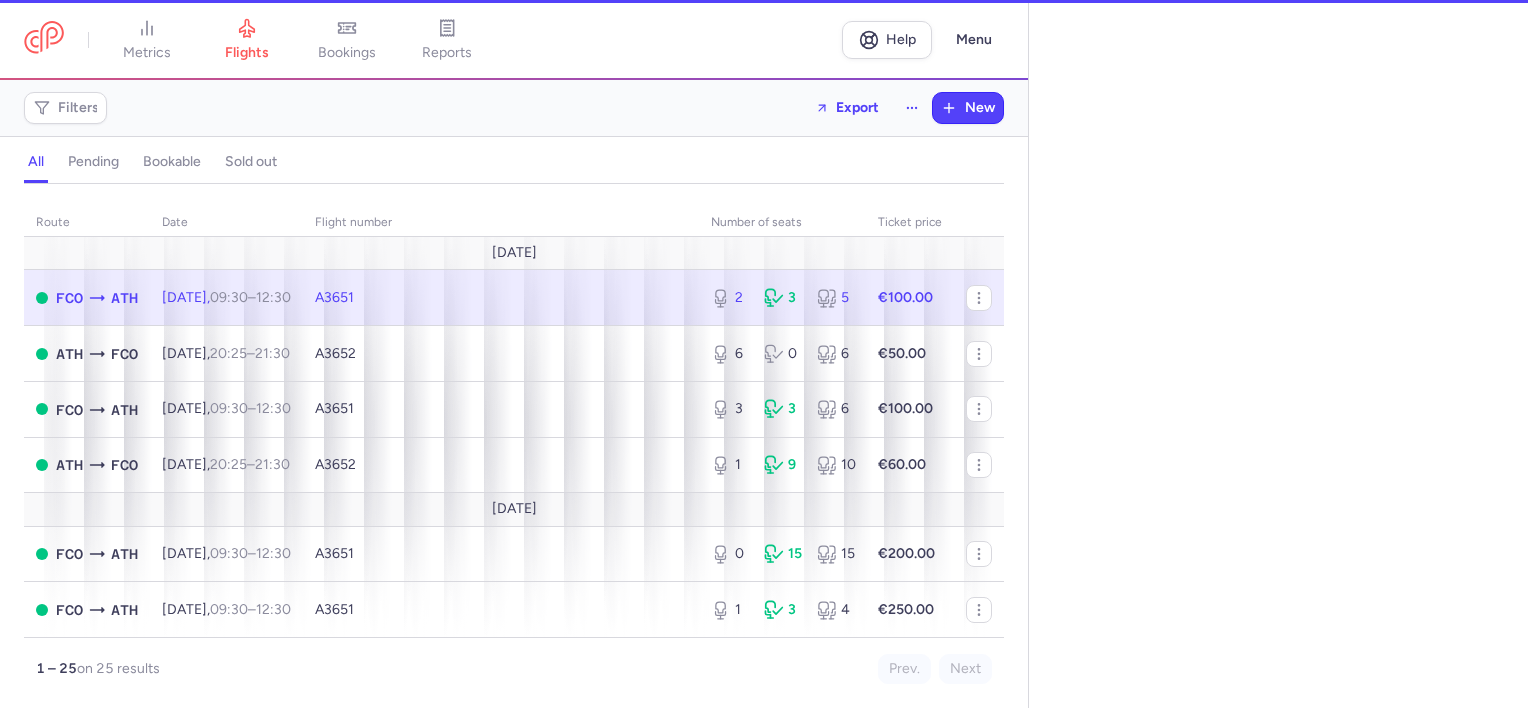 select on "days" 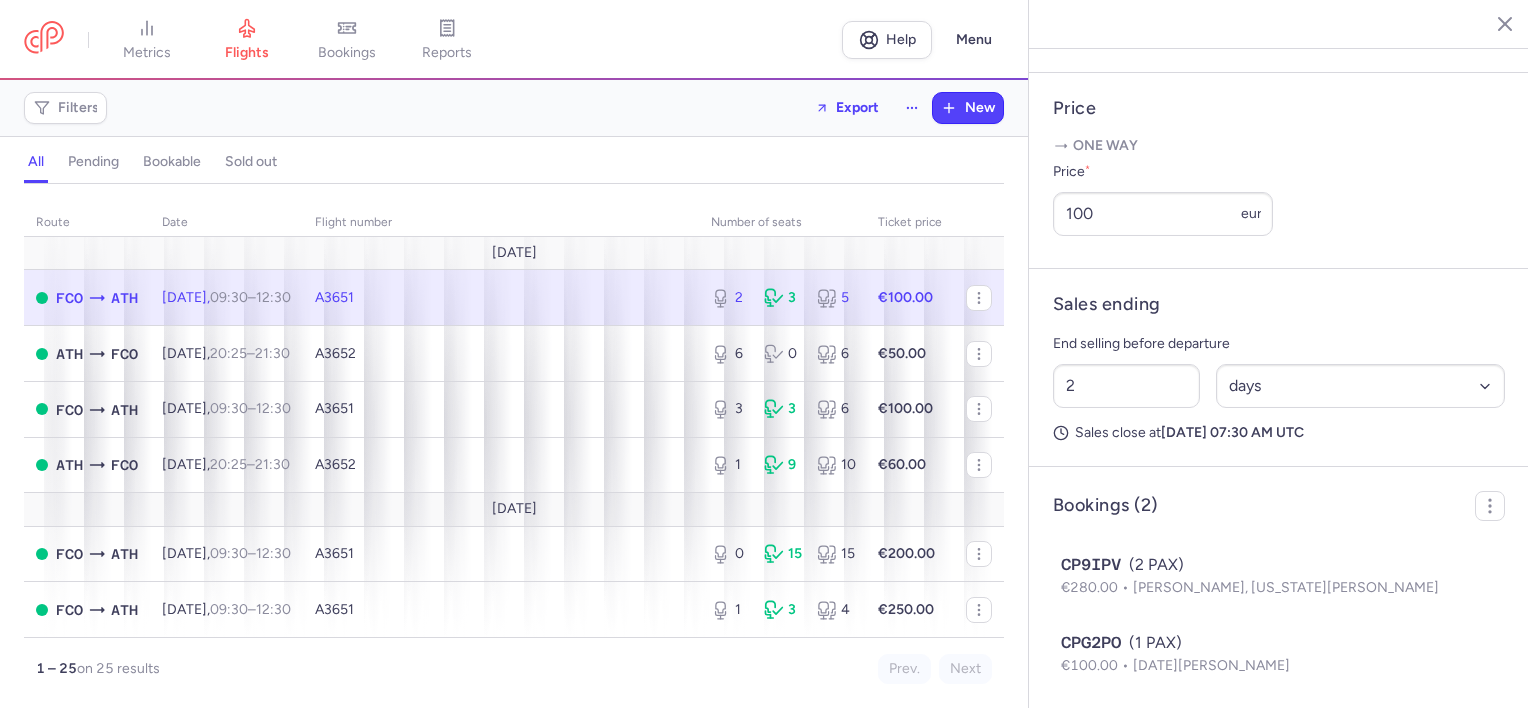 scroll, scrollTop: 800, scrollLeft: 0, axis: vertical 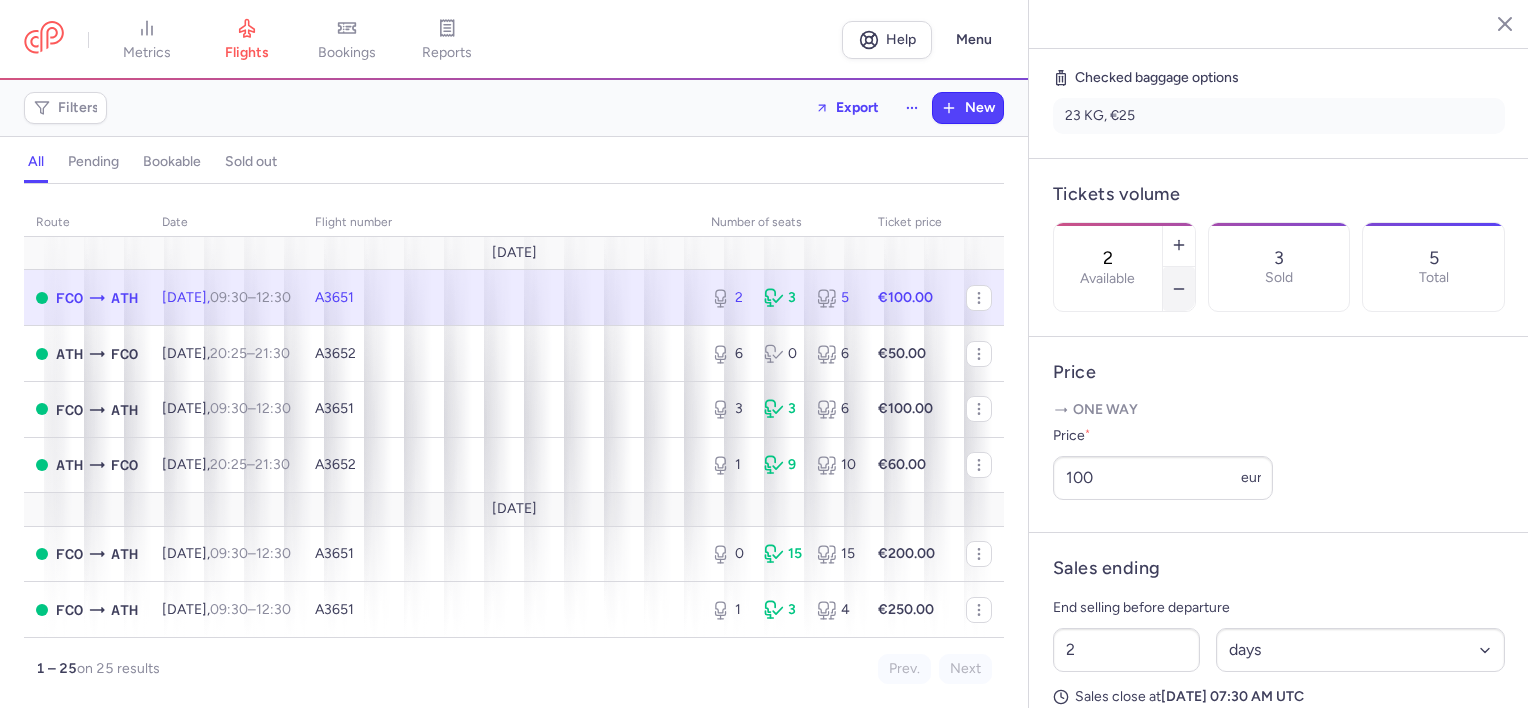 click 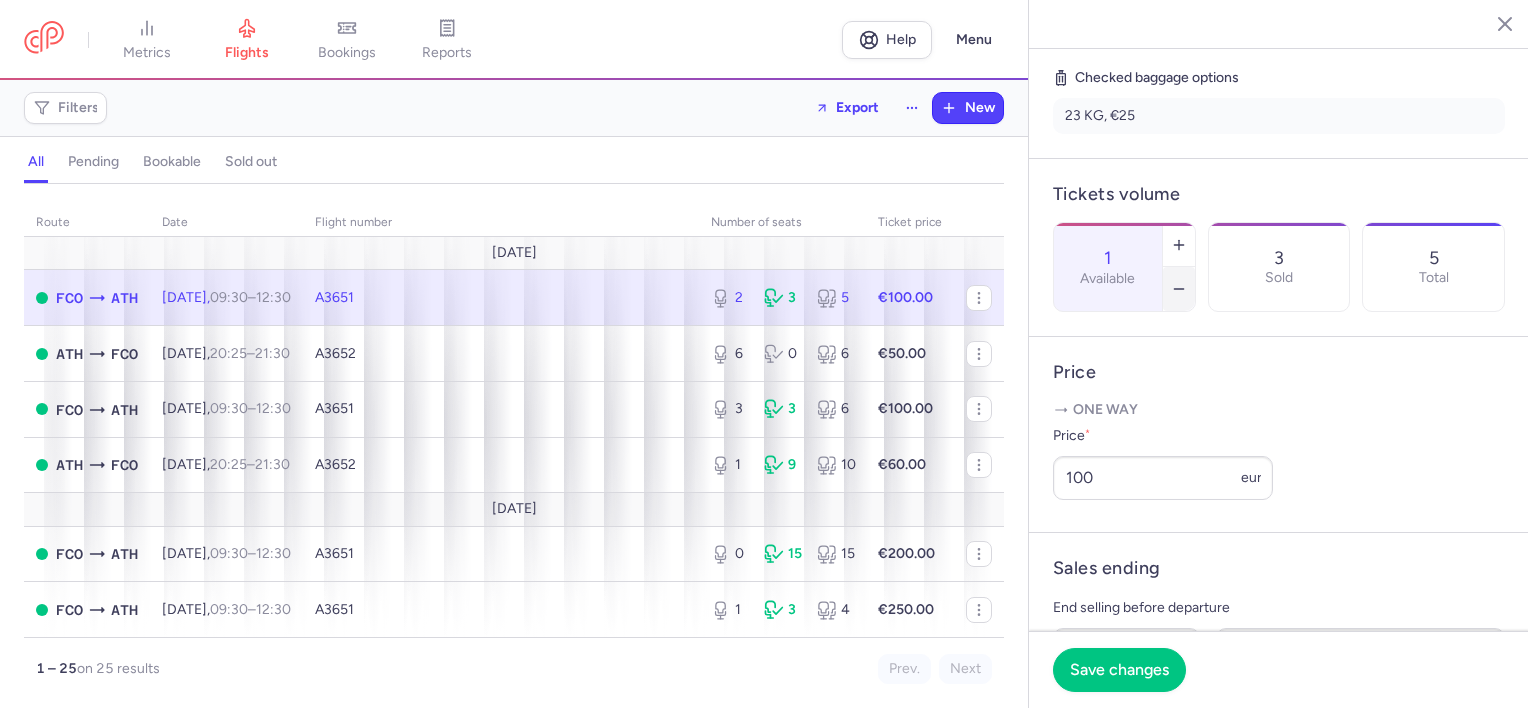 click 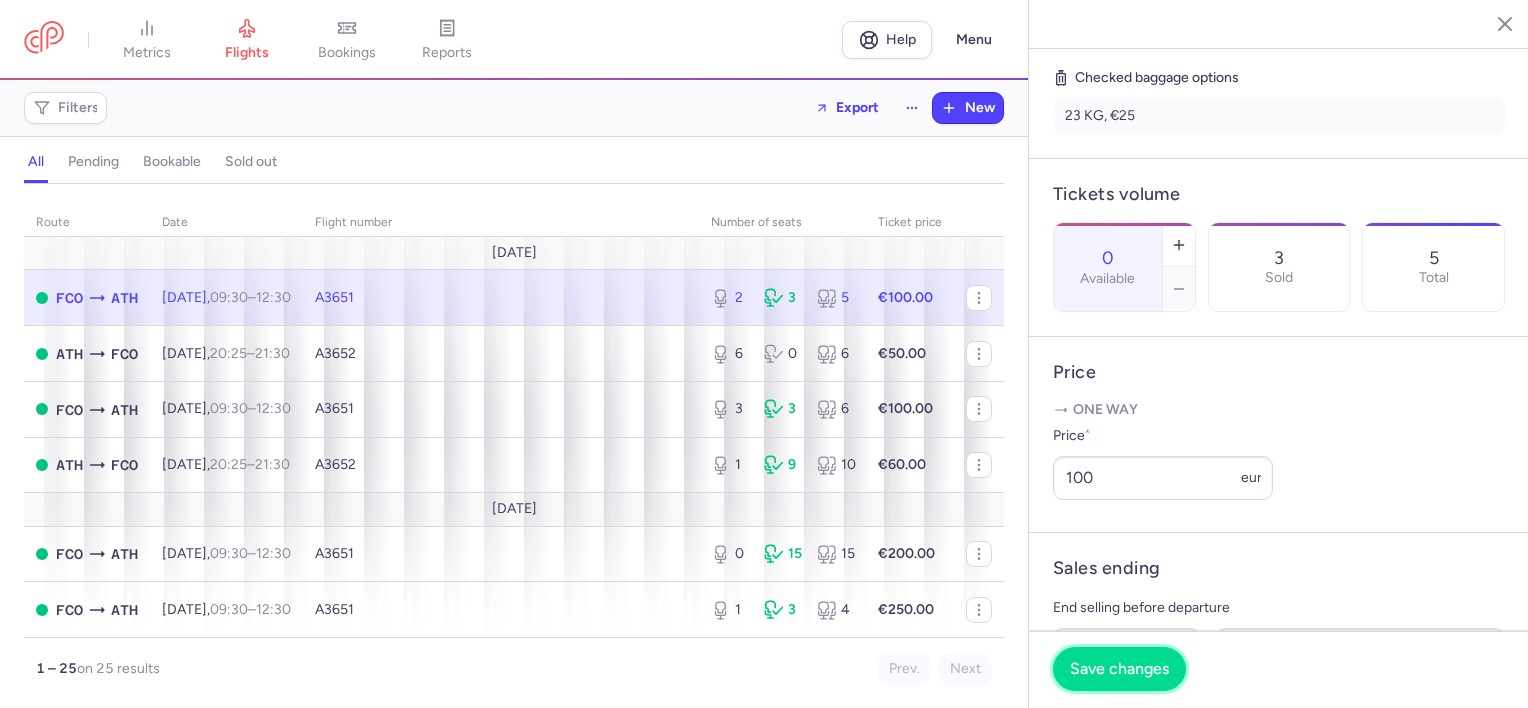 click on "Save changes" at bounding box center (1119, 669) 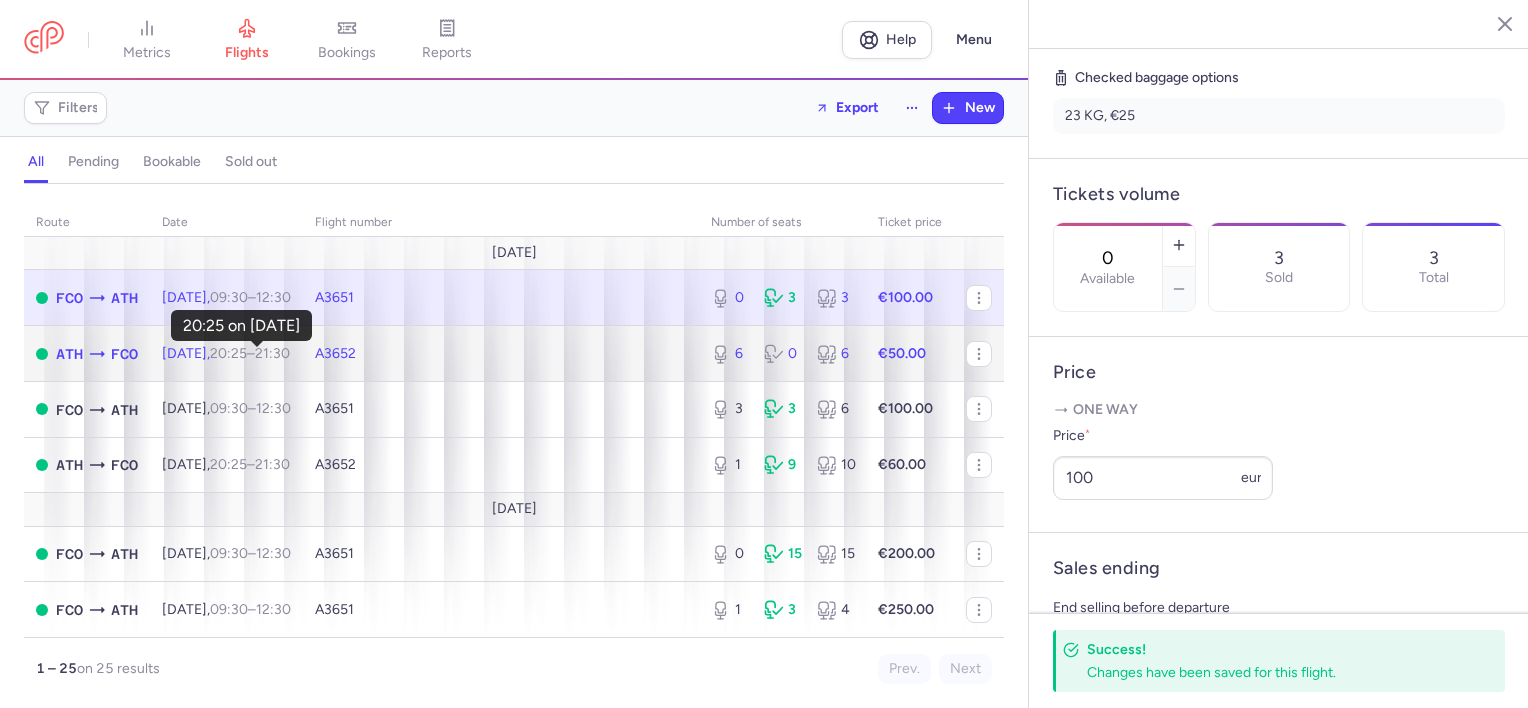 click on "20:25" at bounding box center [228, 353] 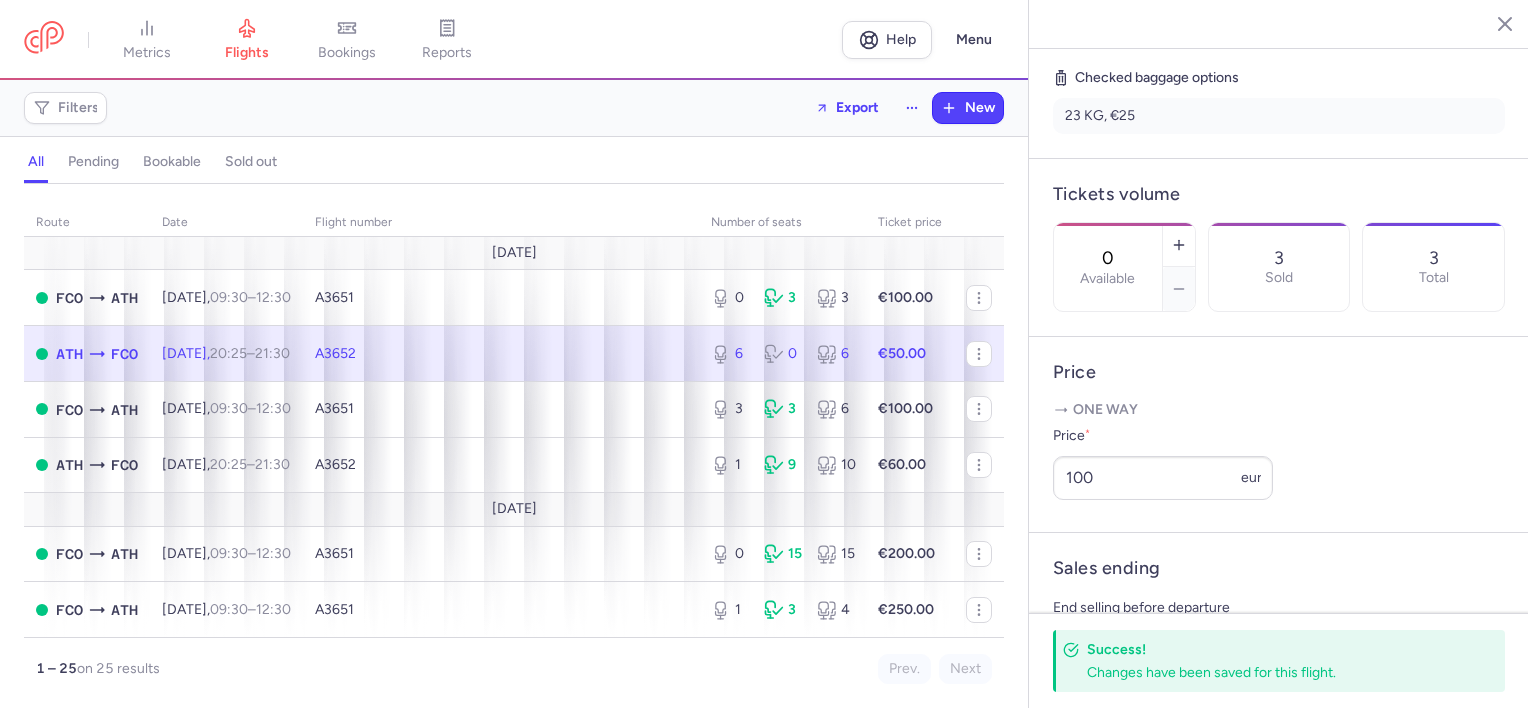 type on "6" 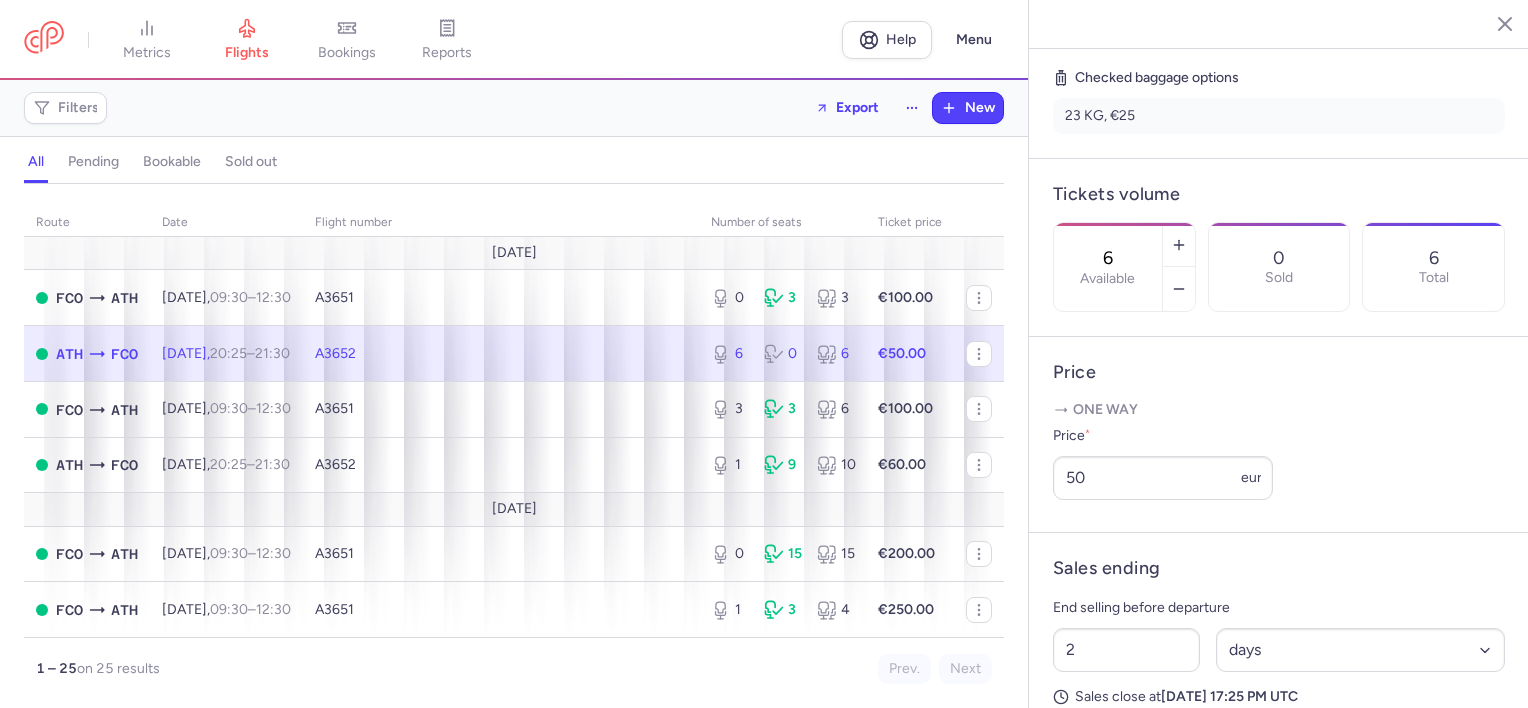 scroll, scrollTop: 670, scrollLeft: 0, axis: vertical 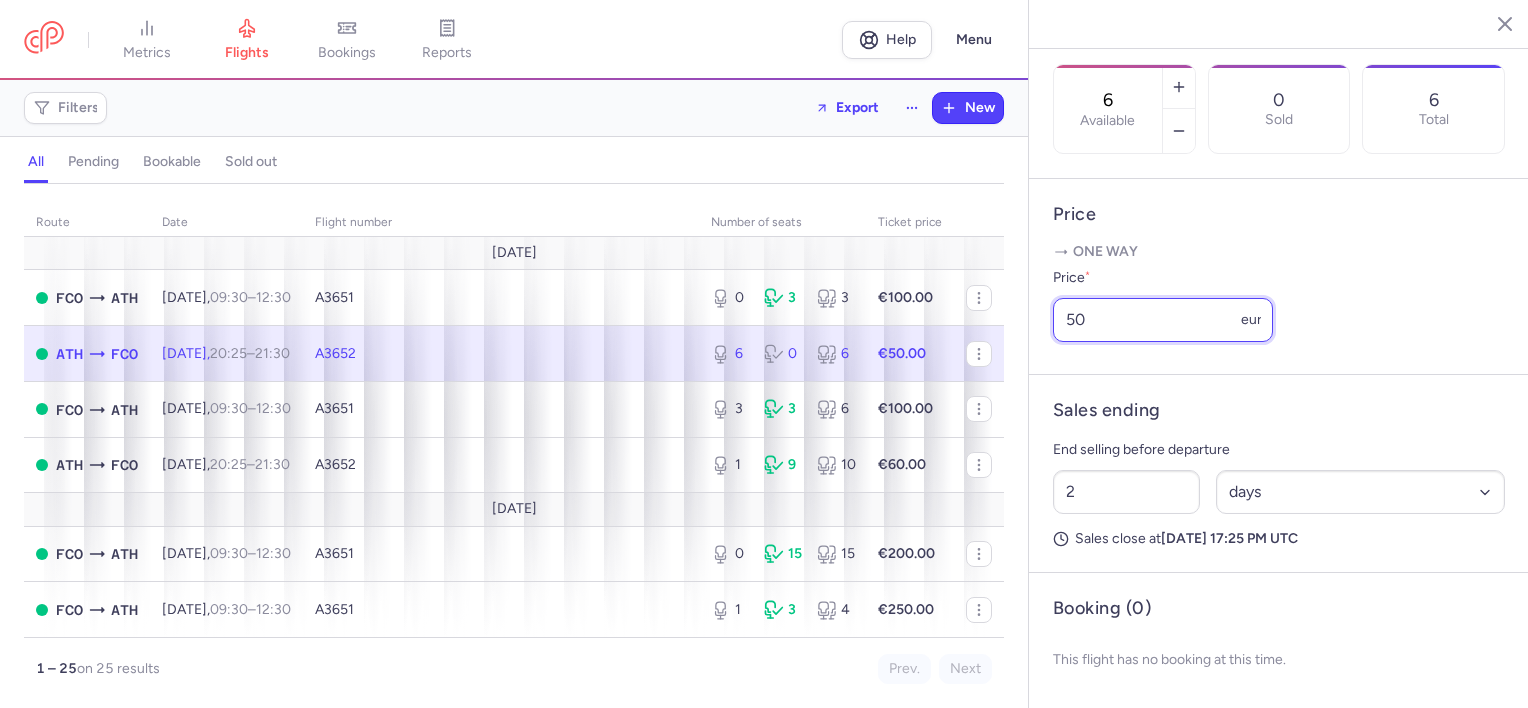 drag, startPoint x: 1123, startPoint y: 324, endPoint x: 1014, endPoint y: 308, distance: 110.16805 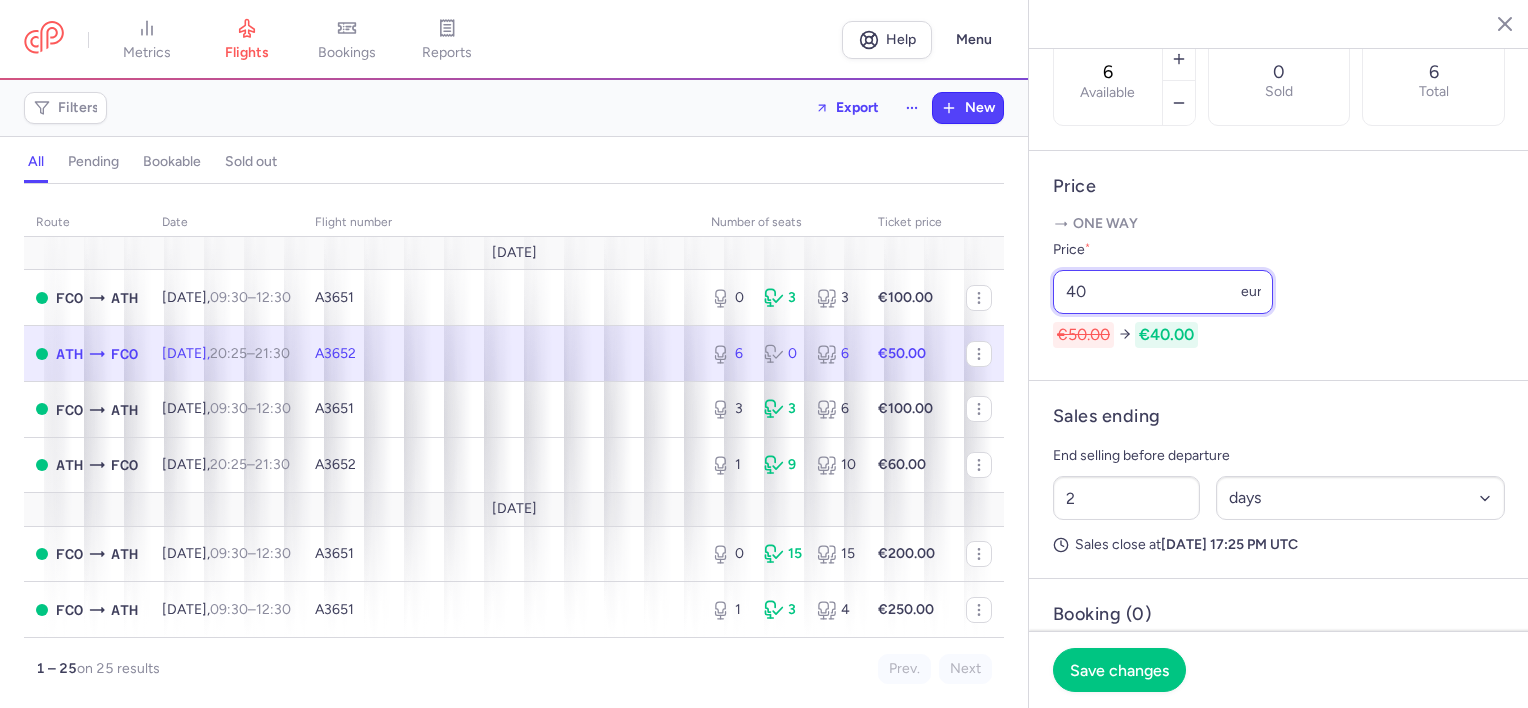 scroll, scrollTop: 770, scrollLeft: 0, axis: vertical 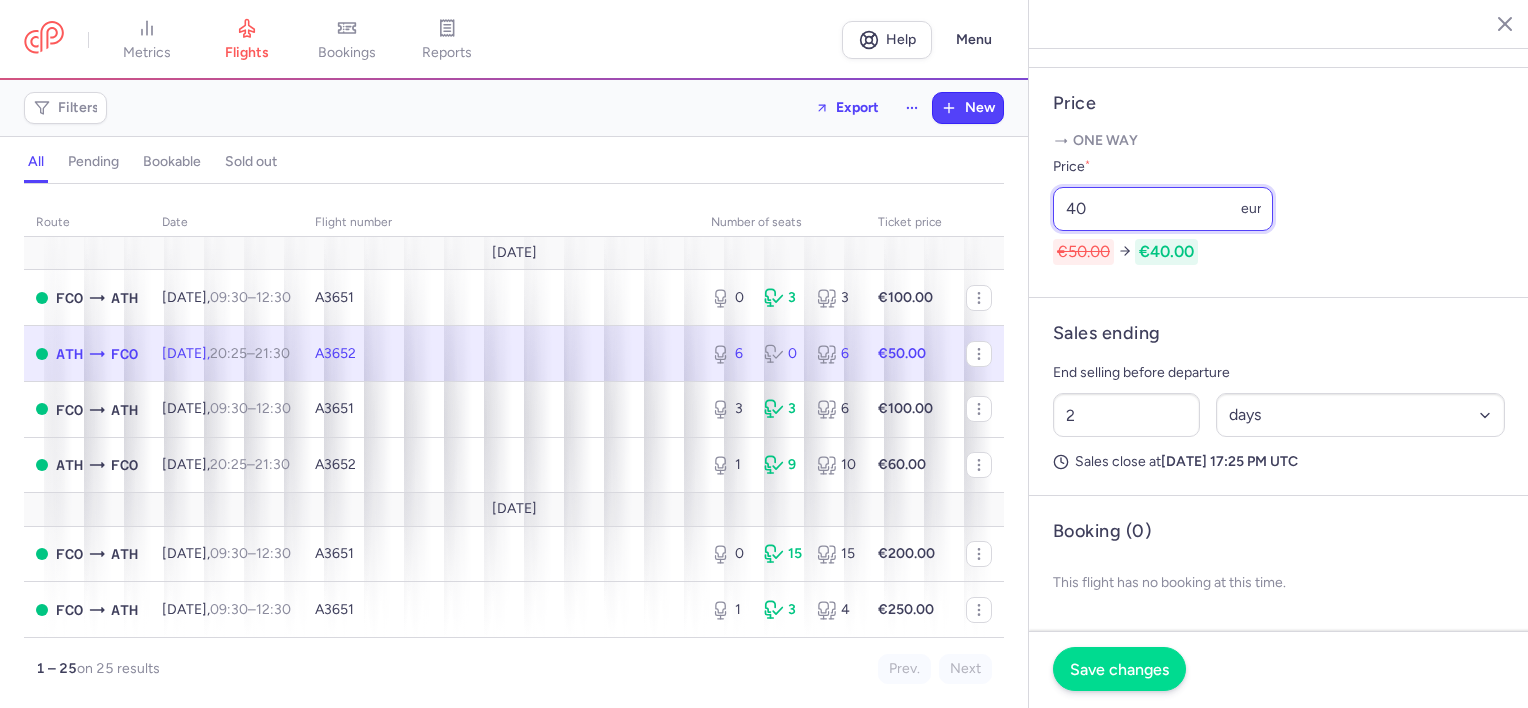 type on "40" 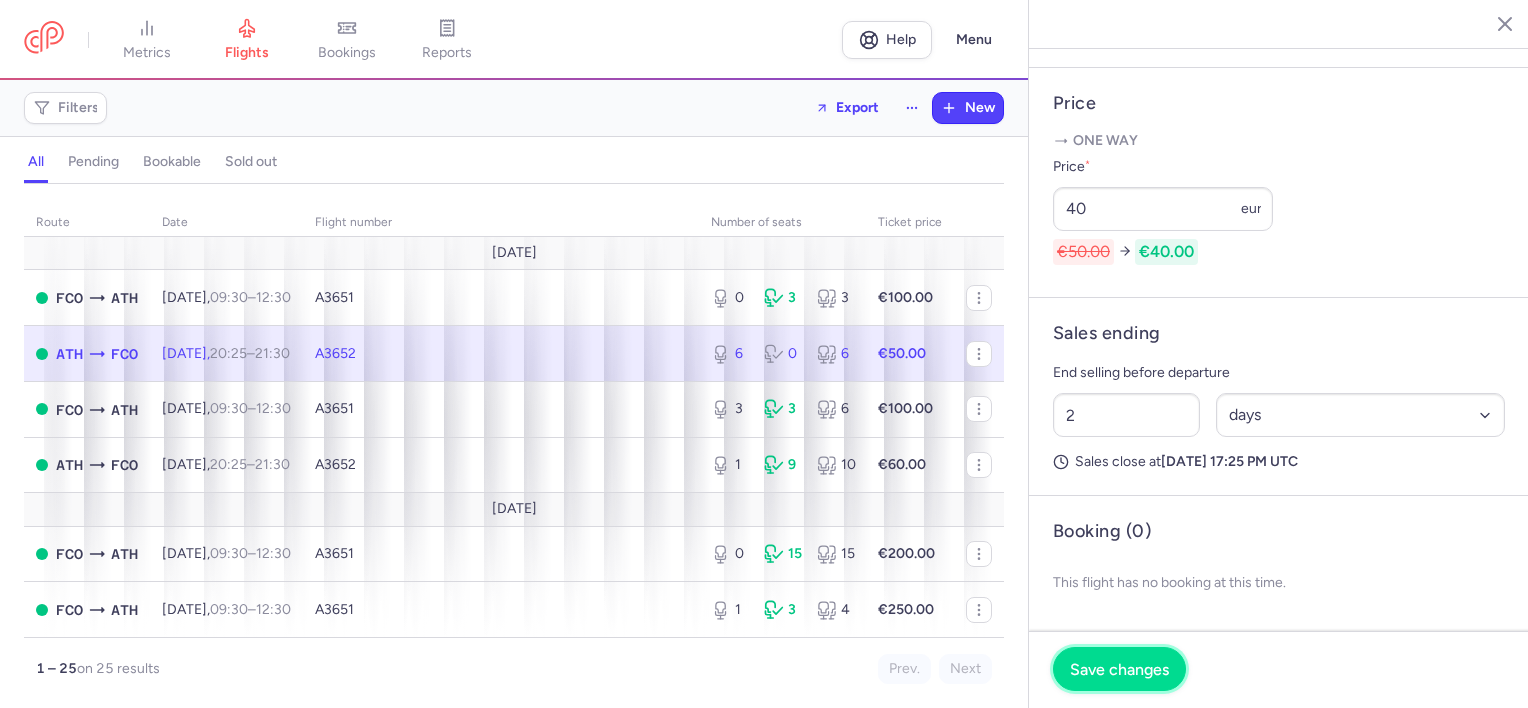 click on "Save changes" at bounding box center (1119, 669) 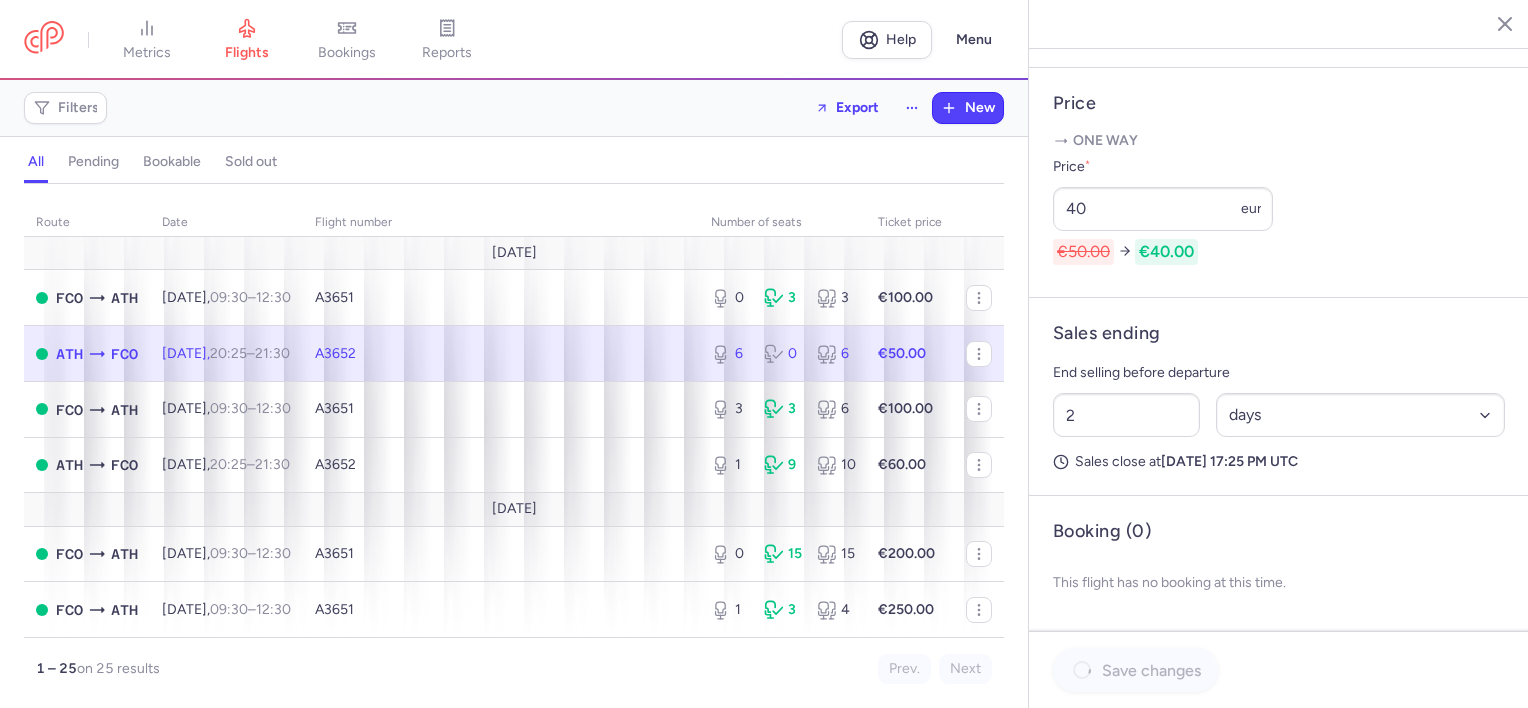 scroll, scrollTop: 723, scrollLeft: 0, axis: vertical 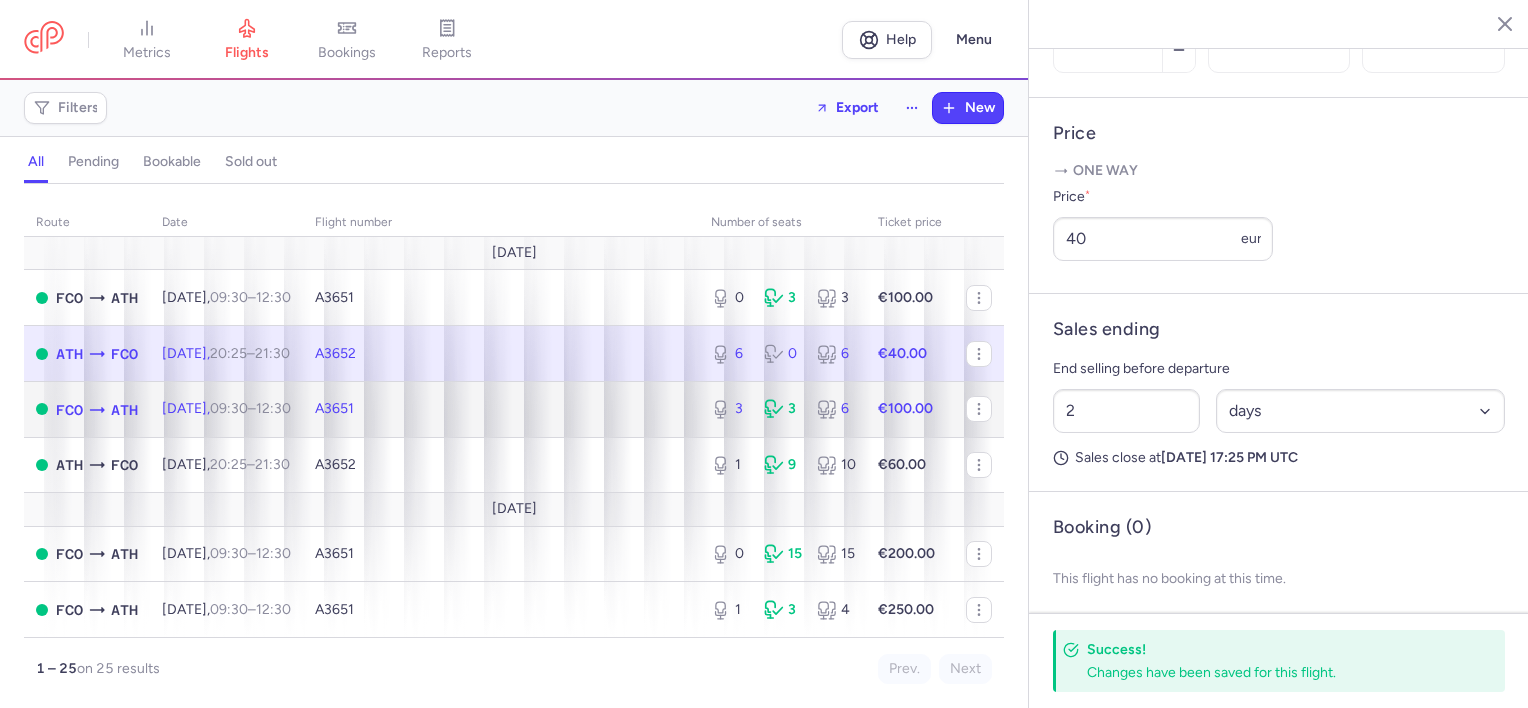 click on "A3651" 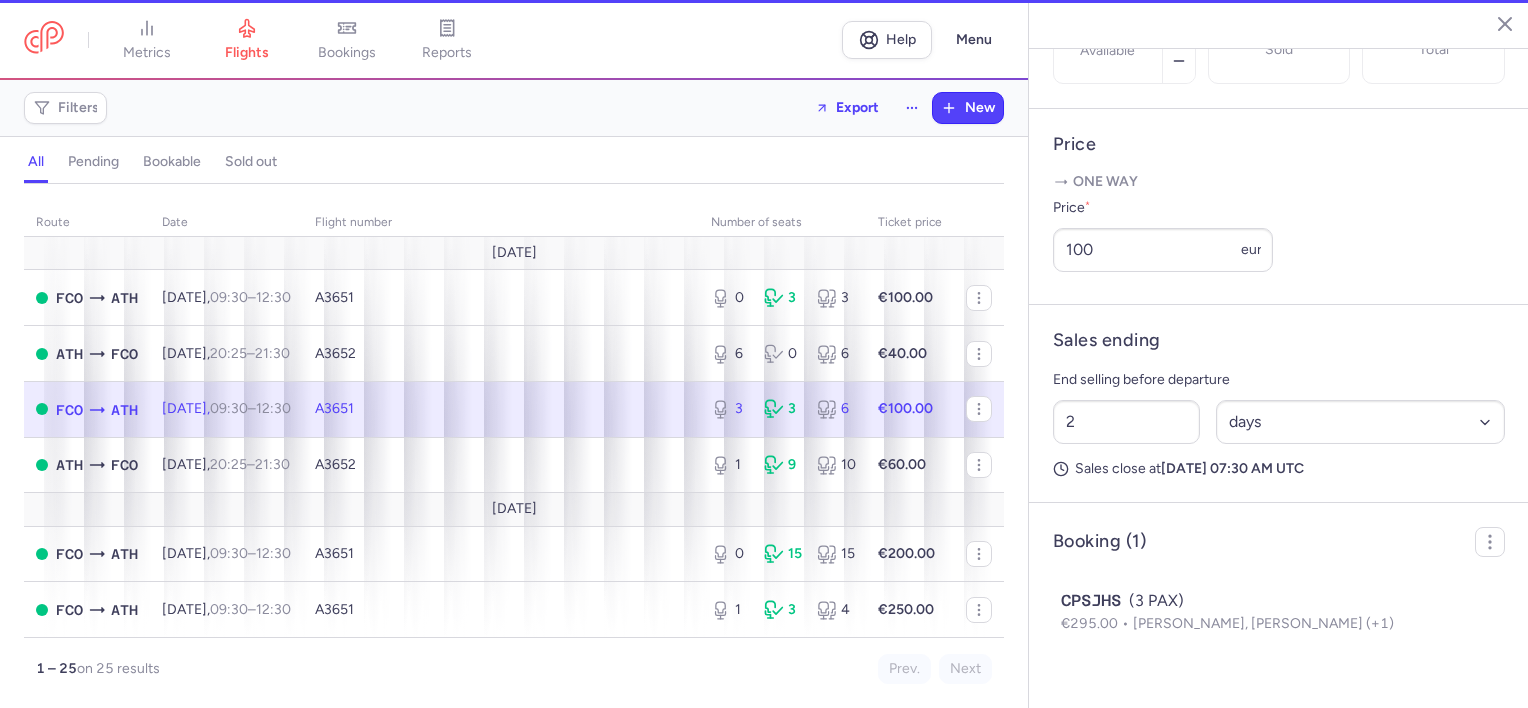 scroll, scrollTop: 722, scrollLeft: 0, axis: vertical 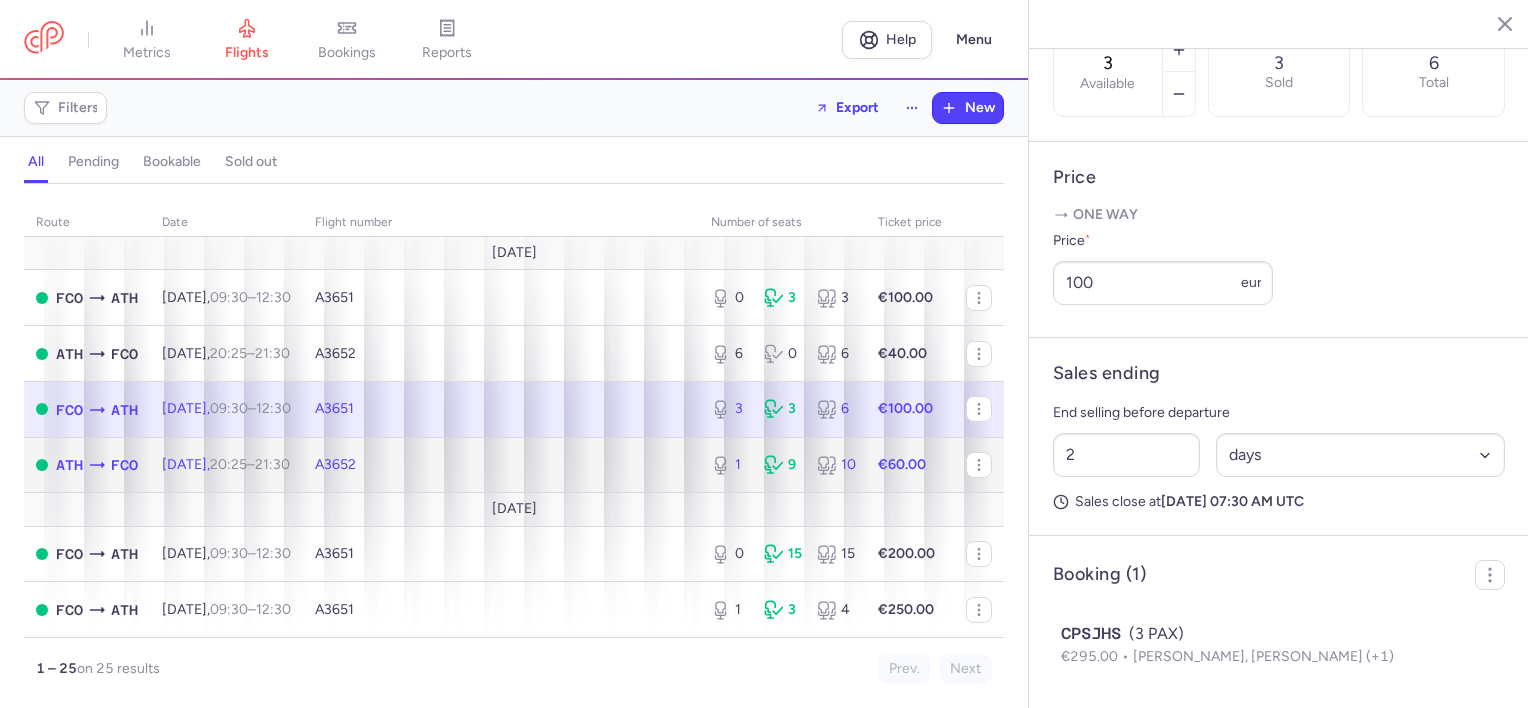 click on "A3652" 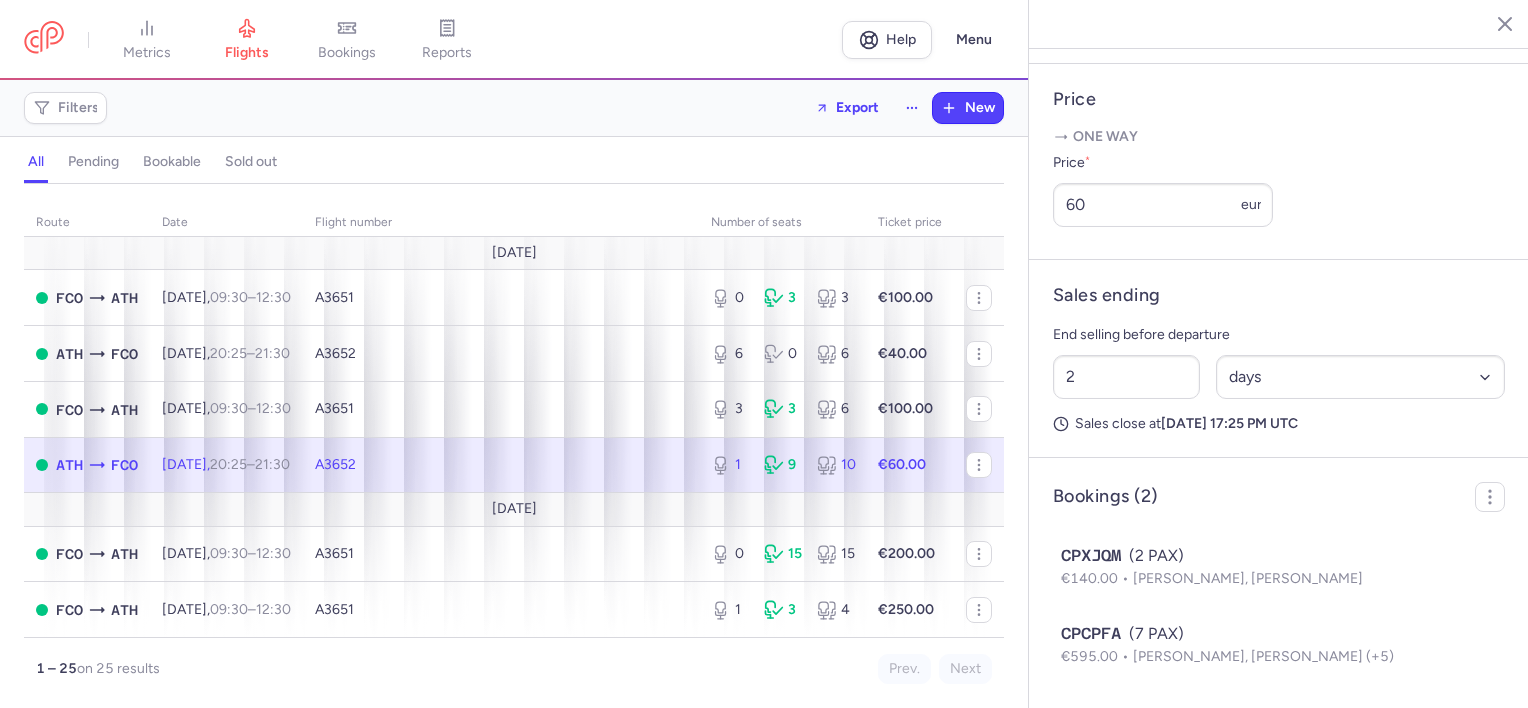 scroll, scrollTop: 800, scrollLeft: 0, axis: vertical 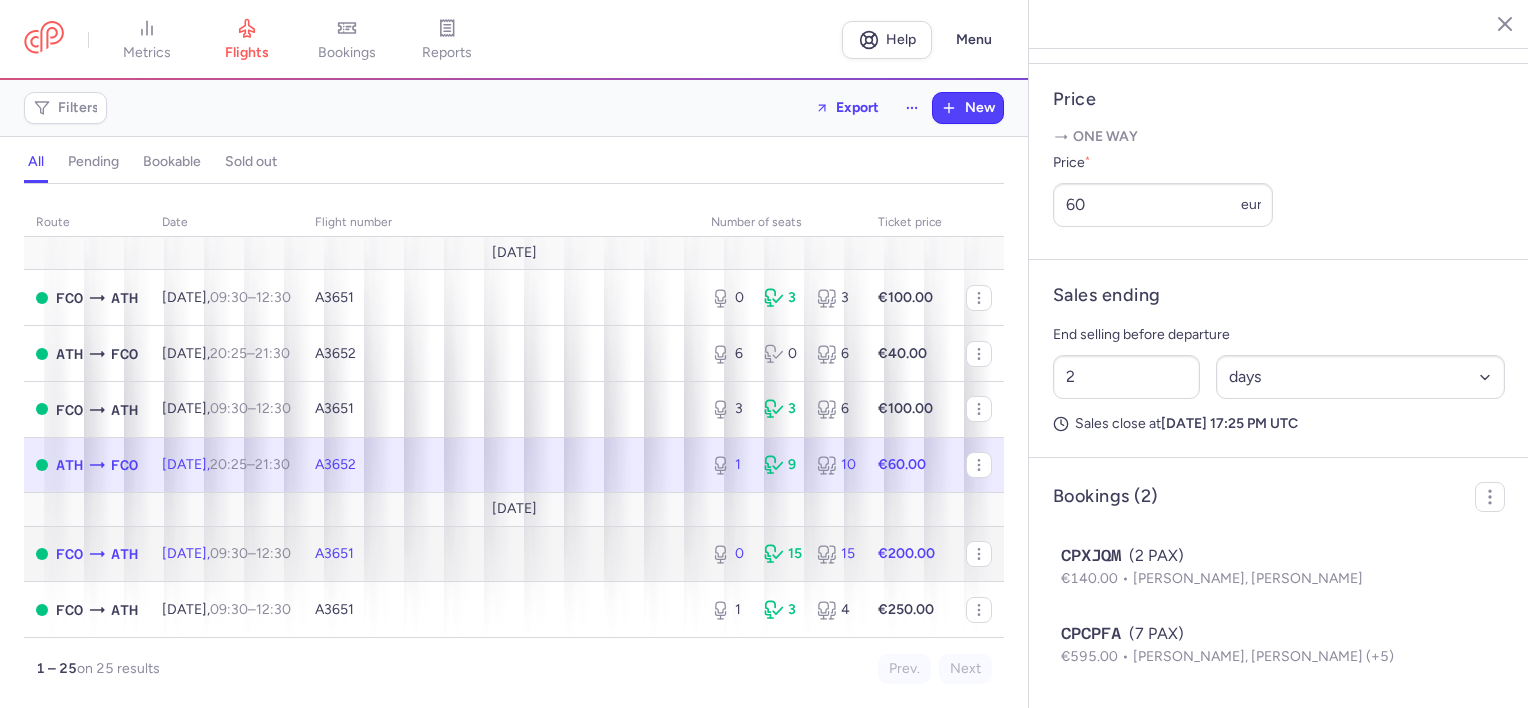 click on "A3651" 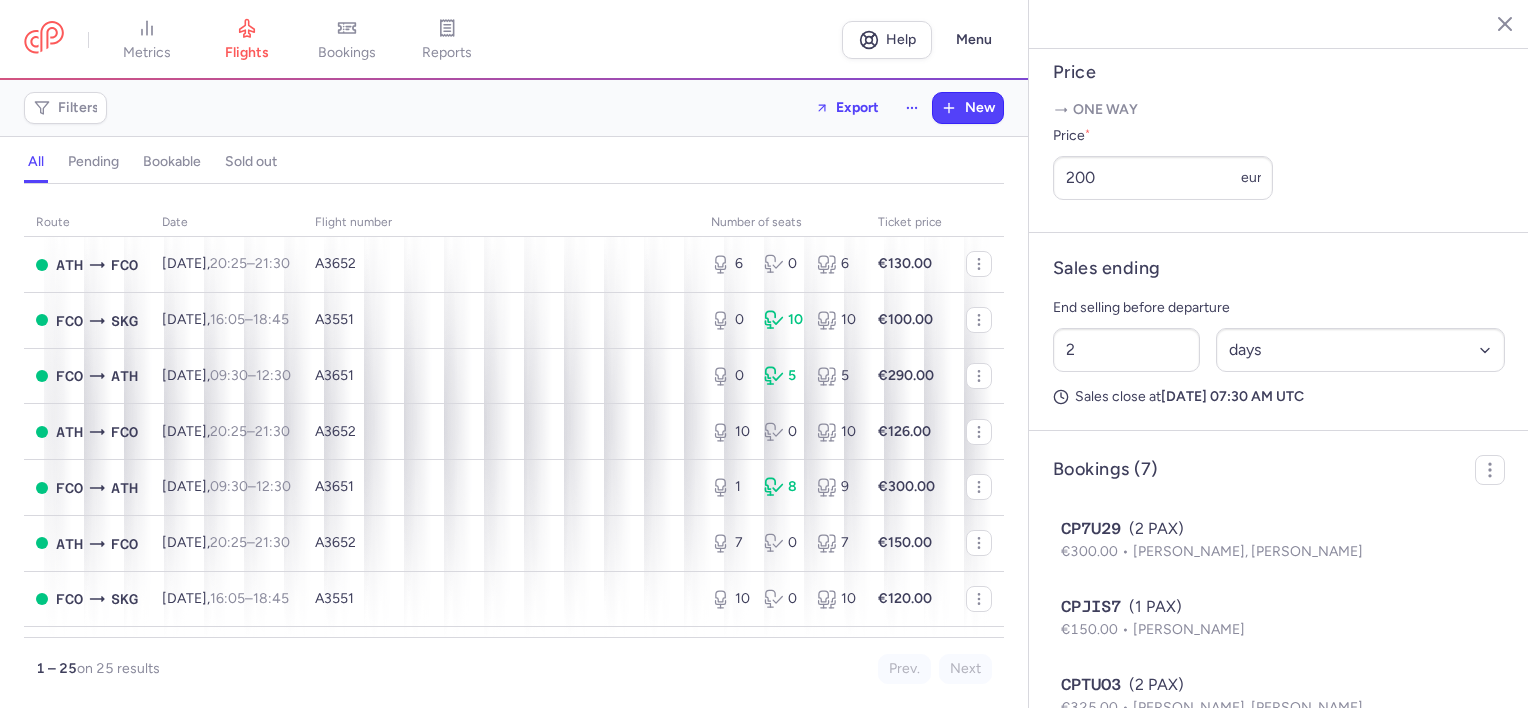 scroll, scrollTop: 500, scrollLeft: 0, axis: vertical 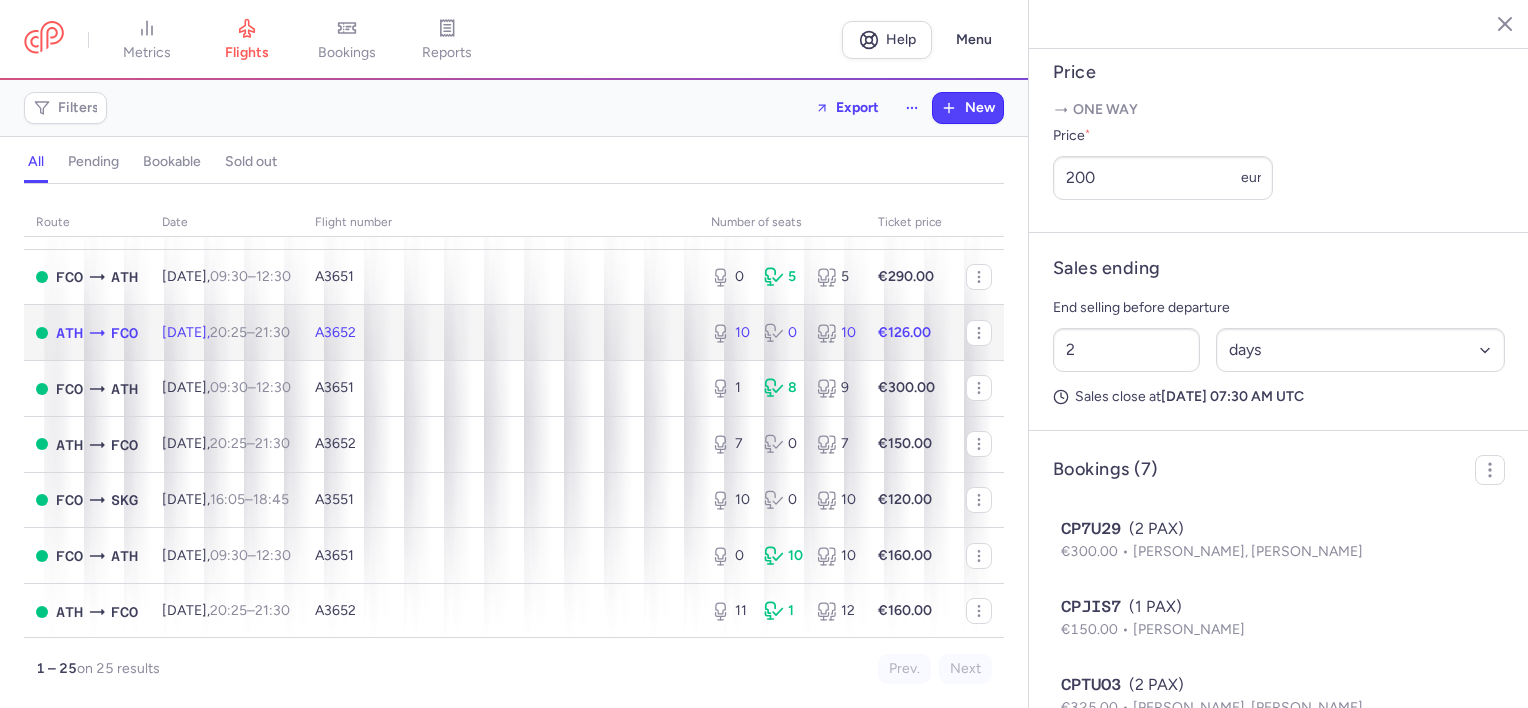 click on "A3652" 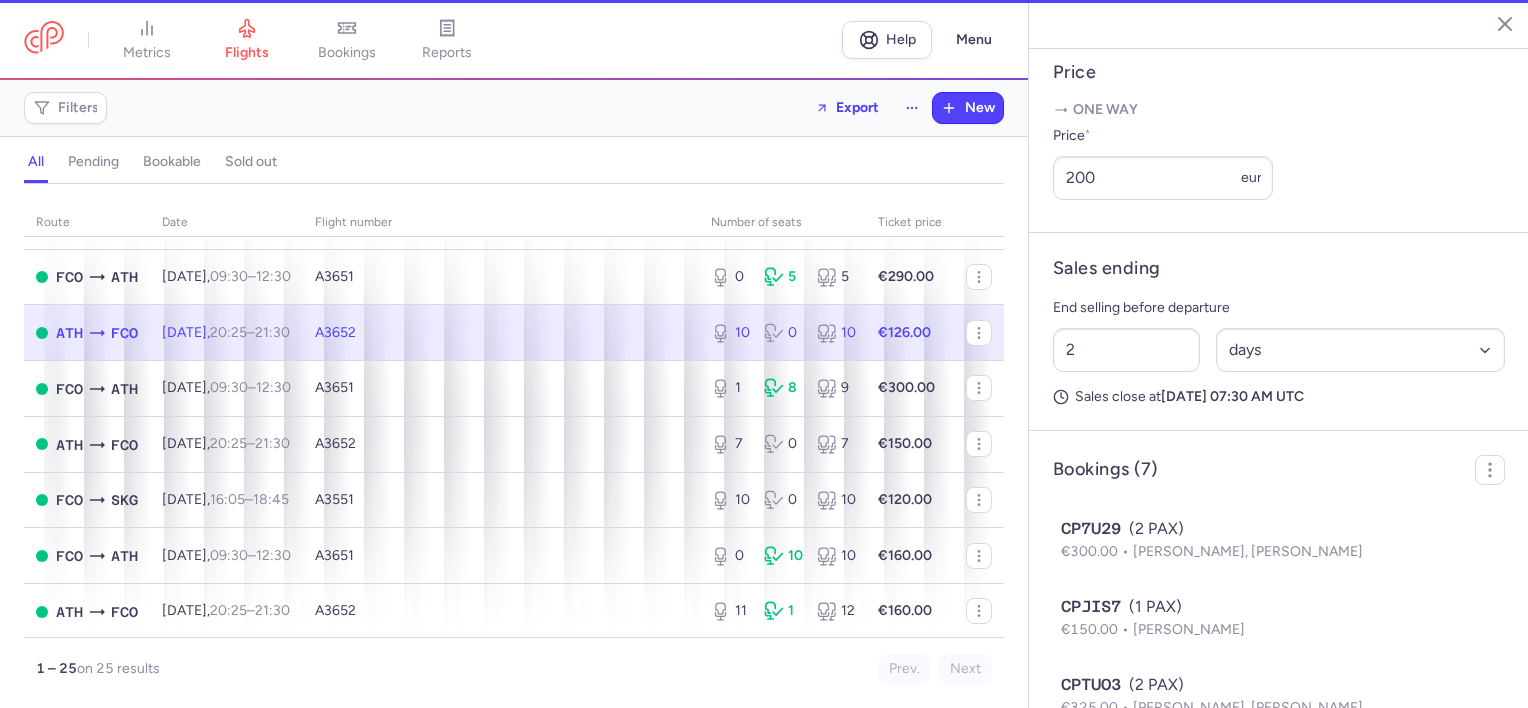 type on "10" 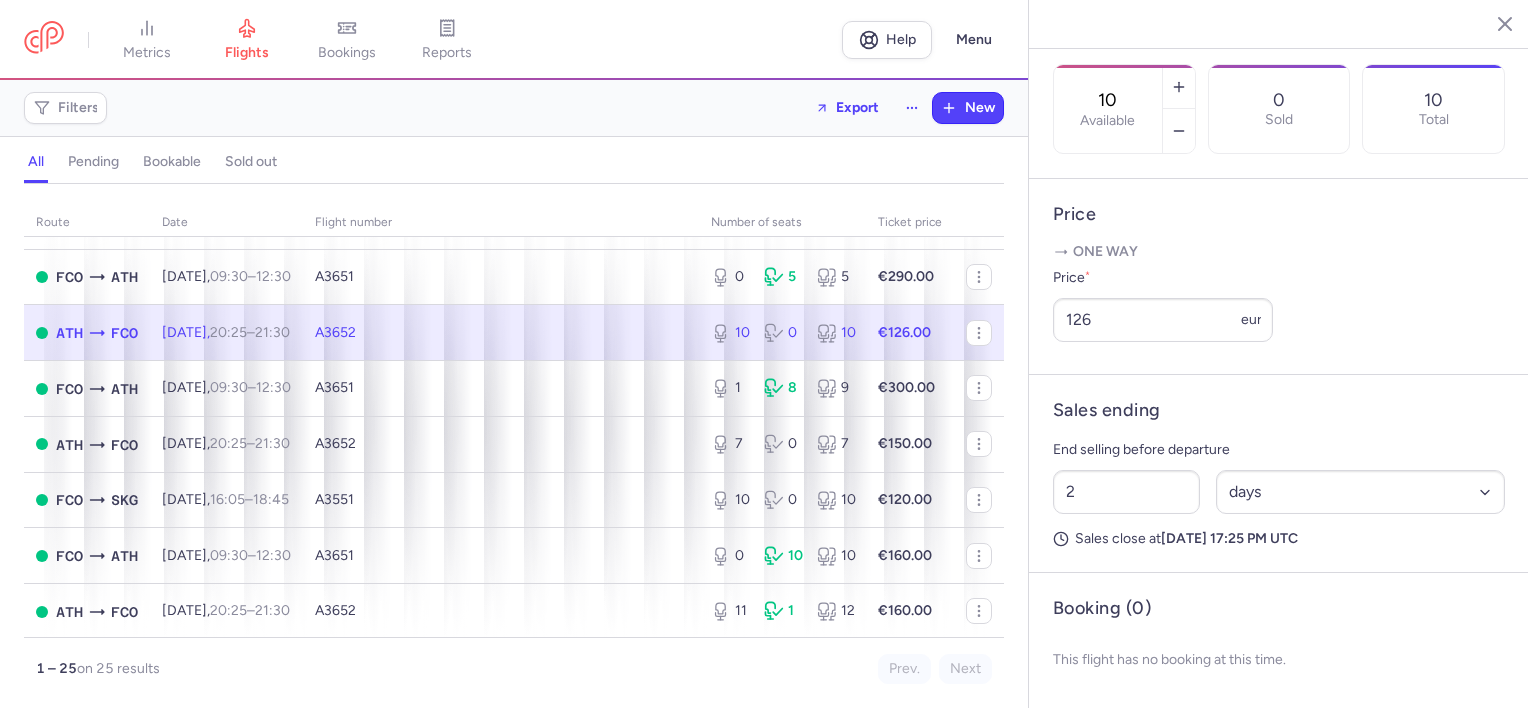scroll, scrollTop: 670, scrollLeft: 0, axis: vertical 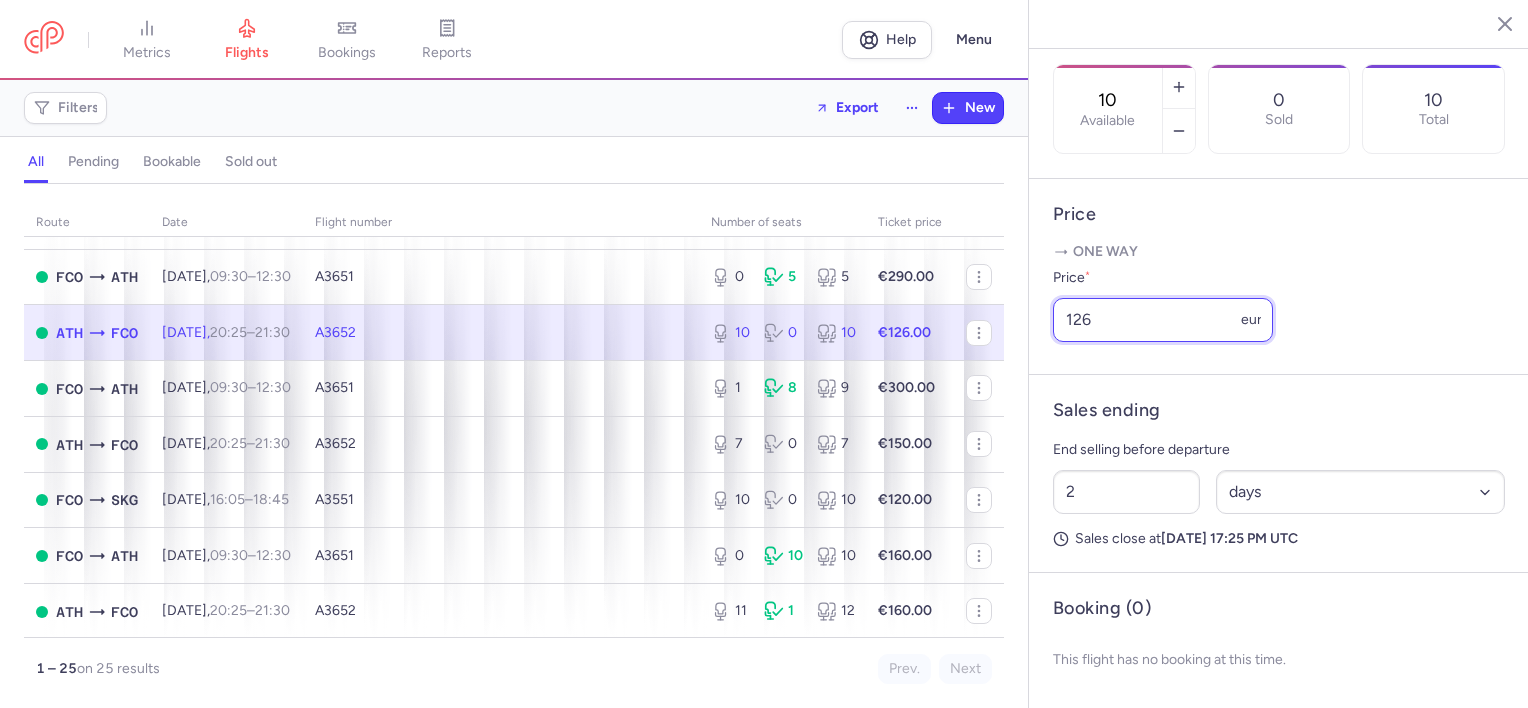 drag, startPoint x: 1104, startPoint y: 306, endPoint x: 992, endPoint y: 284, distance: 114.14027 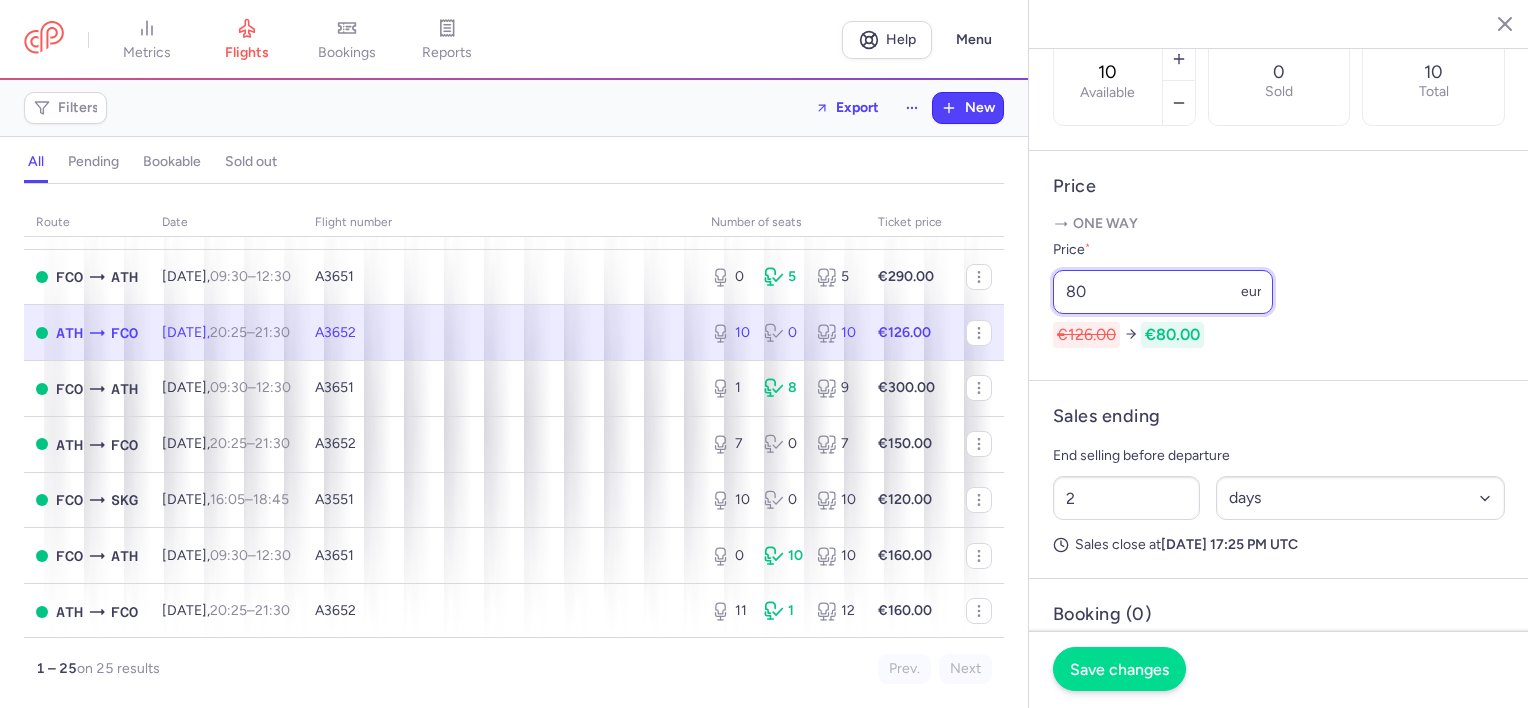 type on "80" 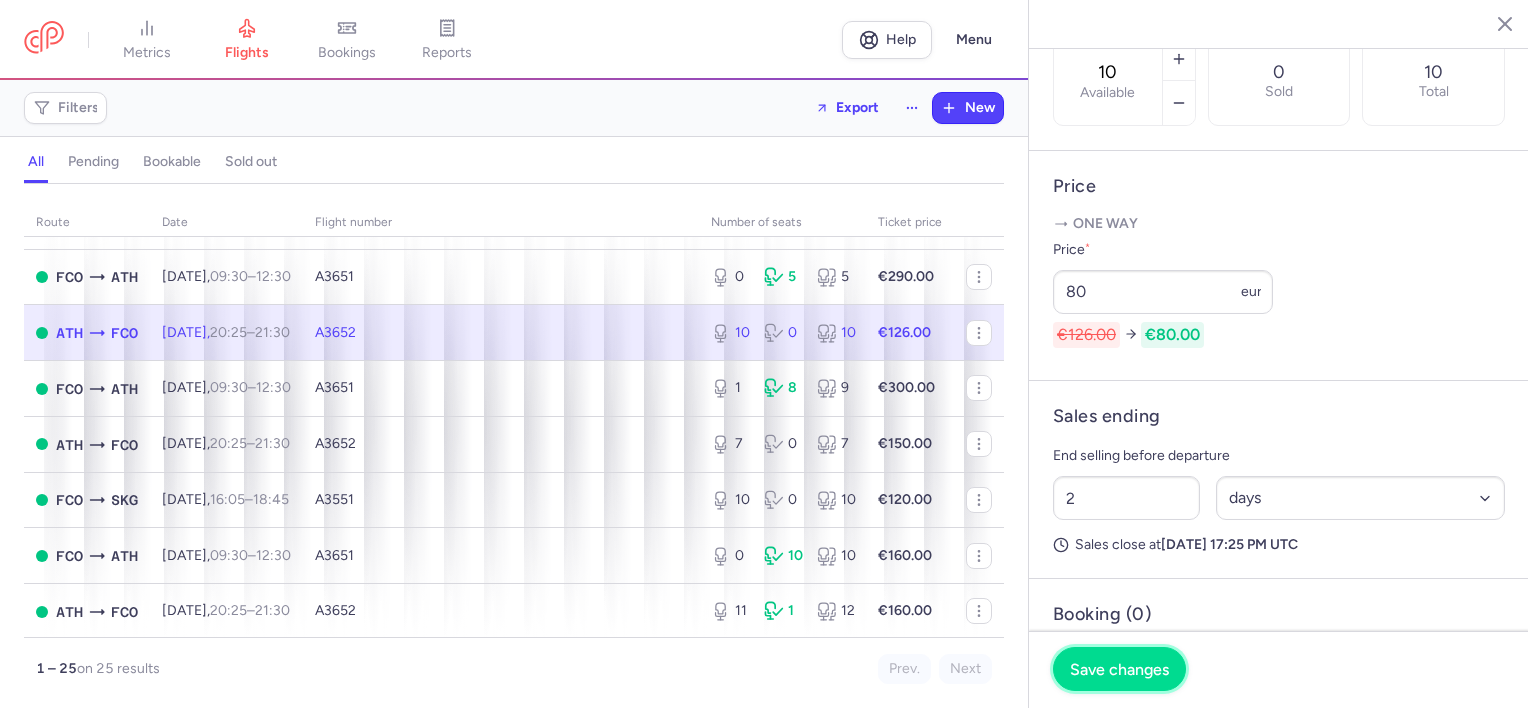 click on "Save changes" at bounding box center [1119, 669] 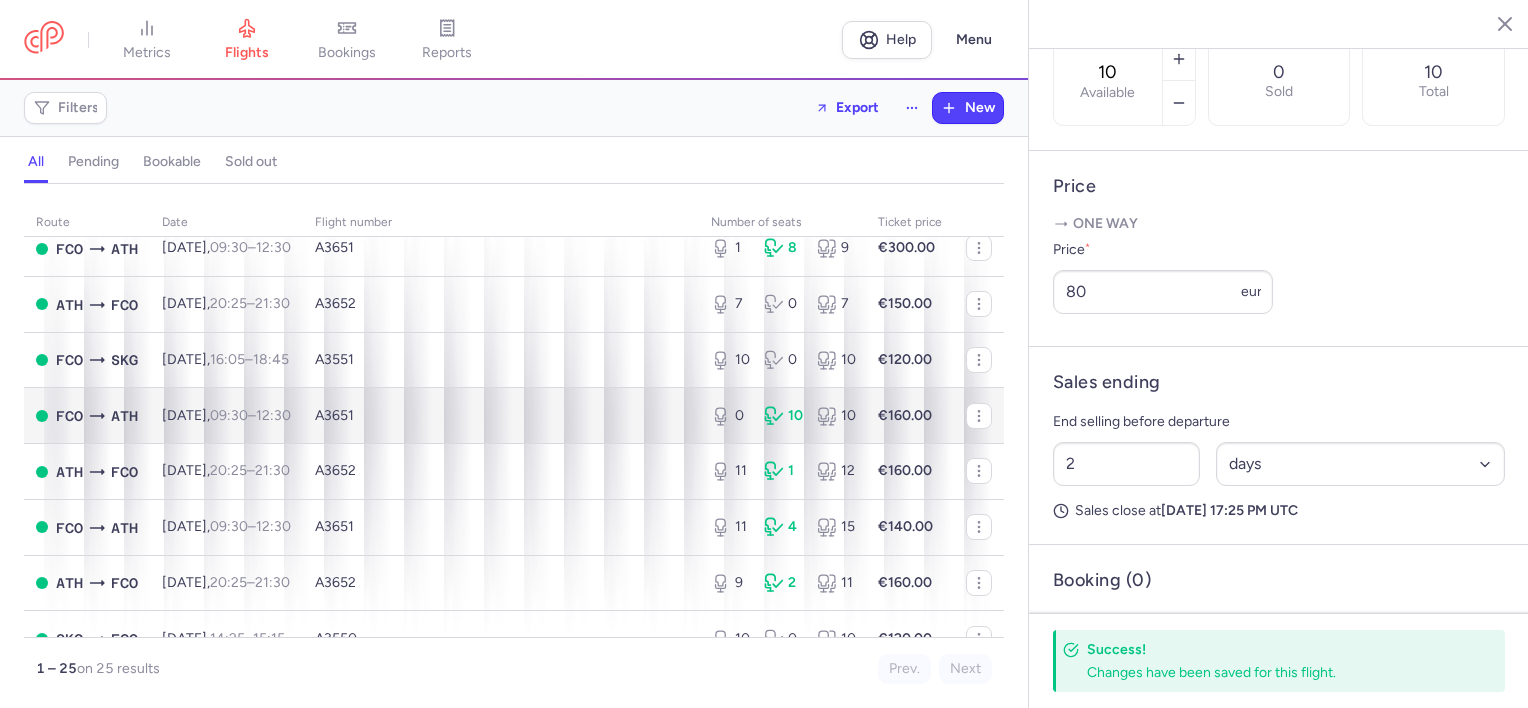 scroll, scrollTop: 700, scrollLeft: 0, axis: vertical 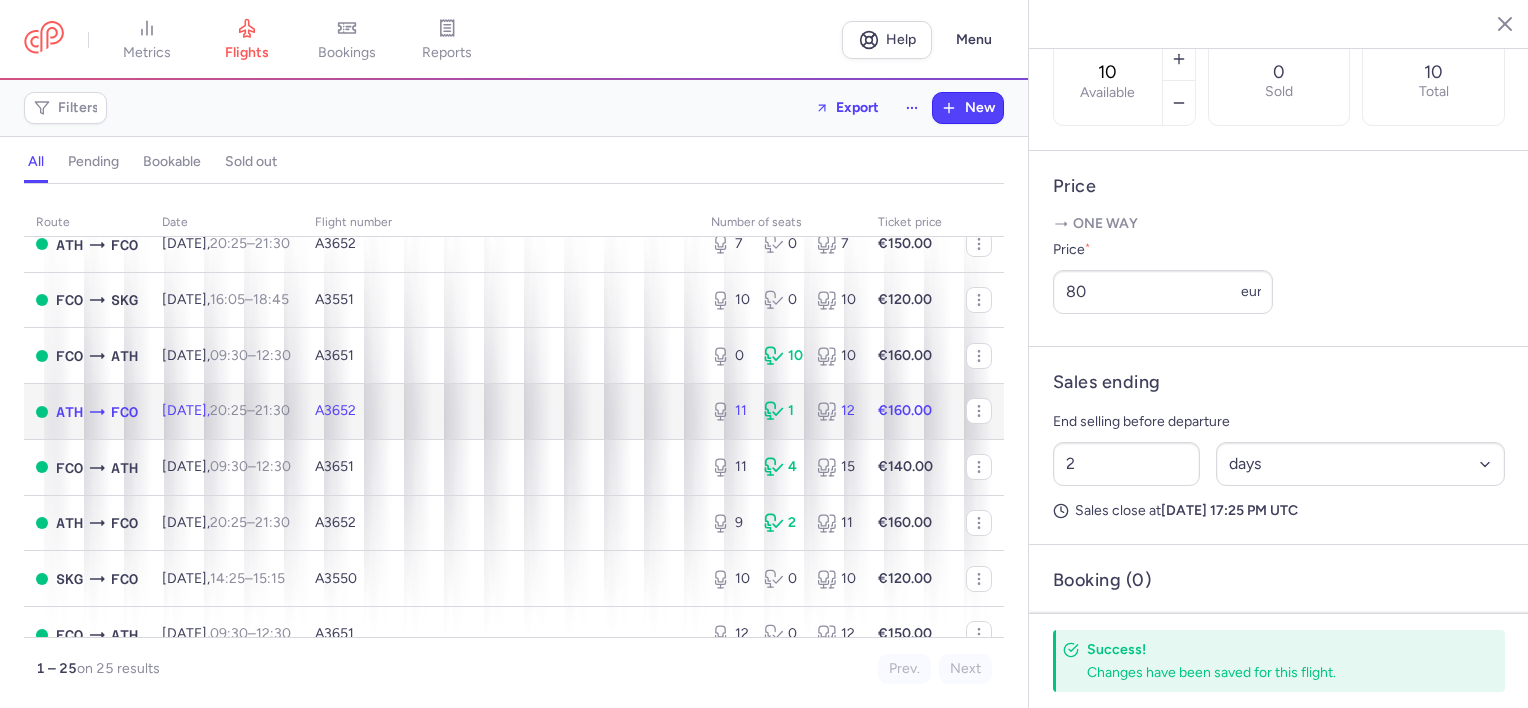 click on "A3652" 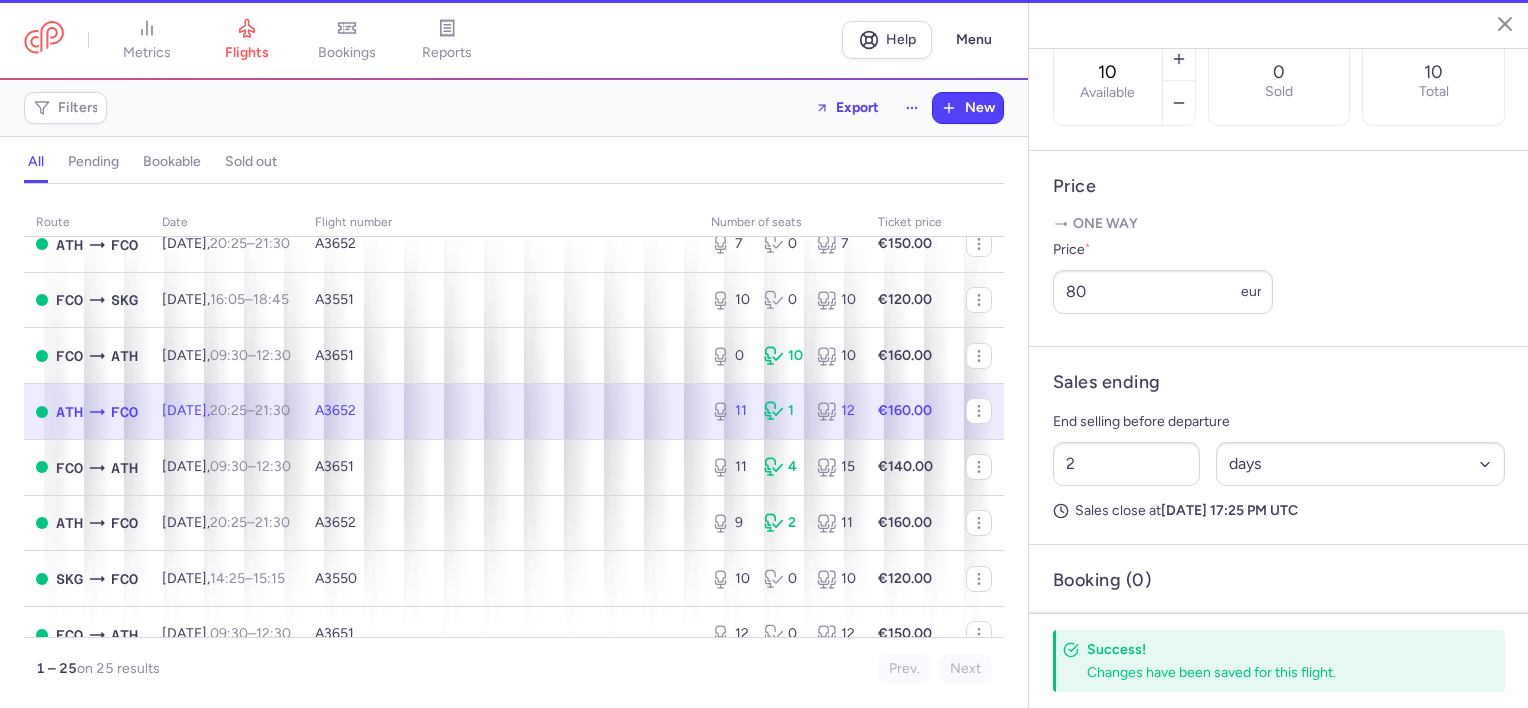 type on "11" 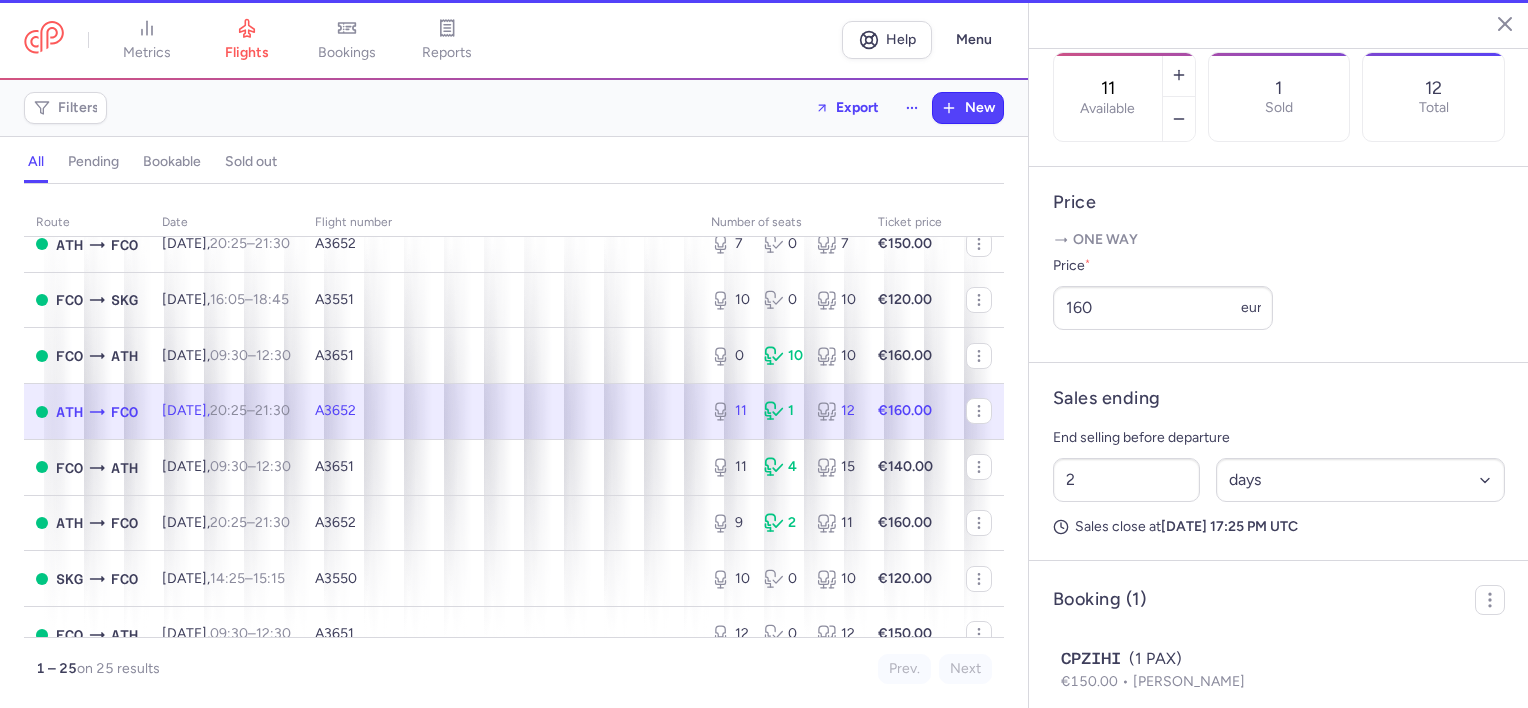 scroll, scrollTop: 686, scrollLeft: 0, axis: vertical 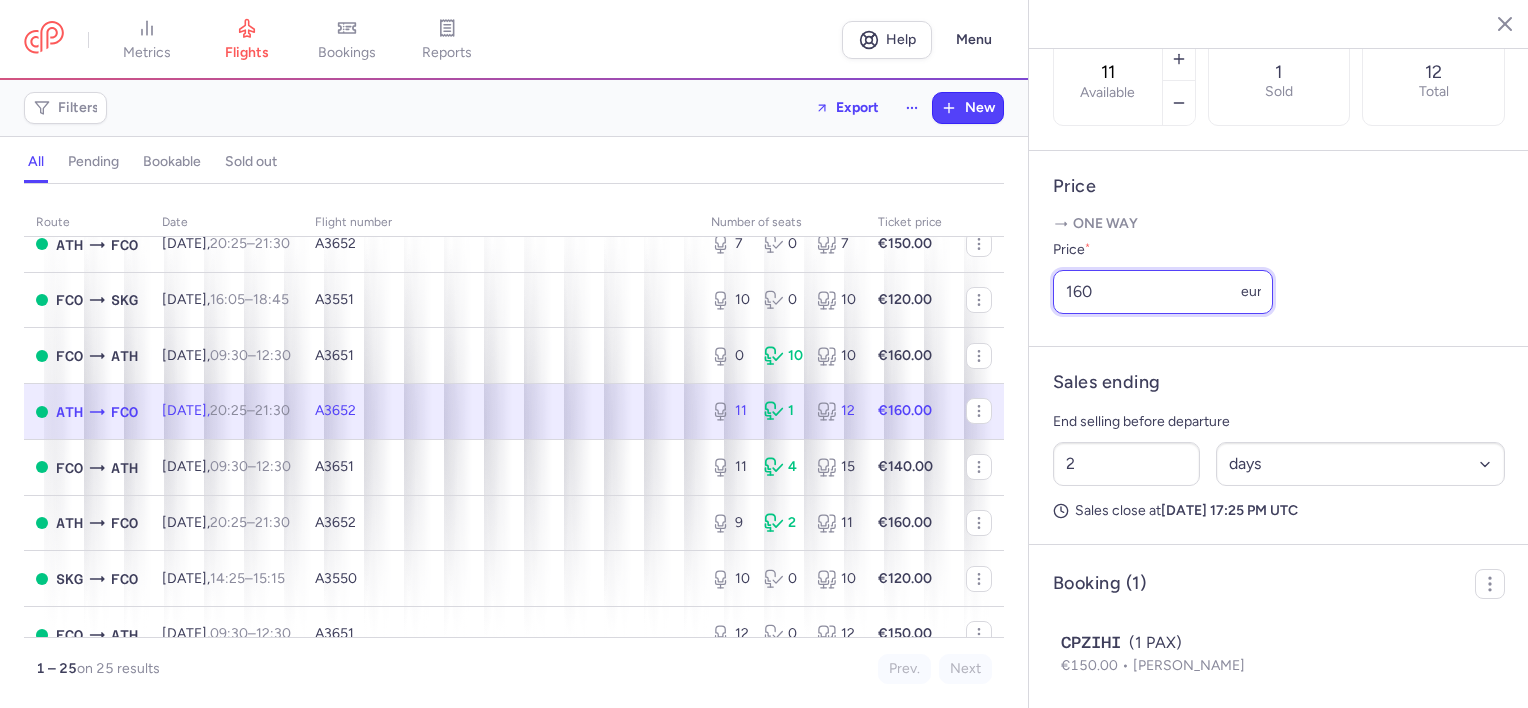 drag, startPoint x: 1127, startPoint y: 313, endPoint x: 989, endPoint y: 311, distance: 138.0145 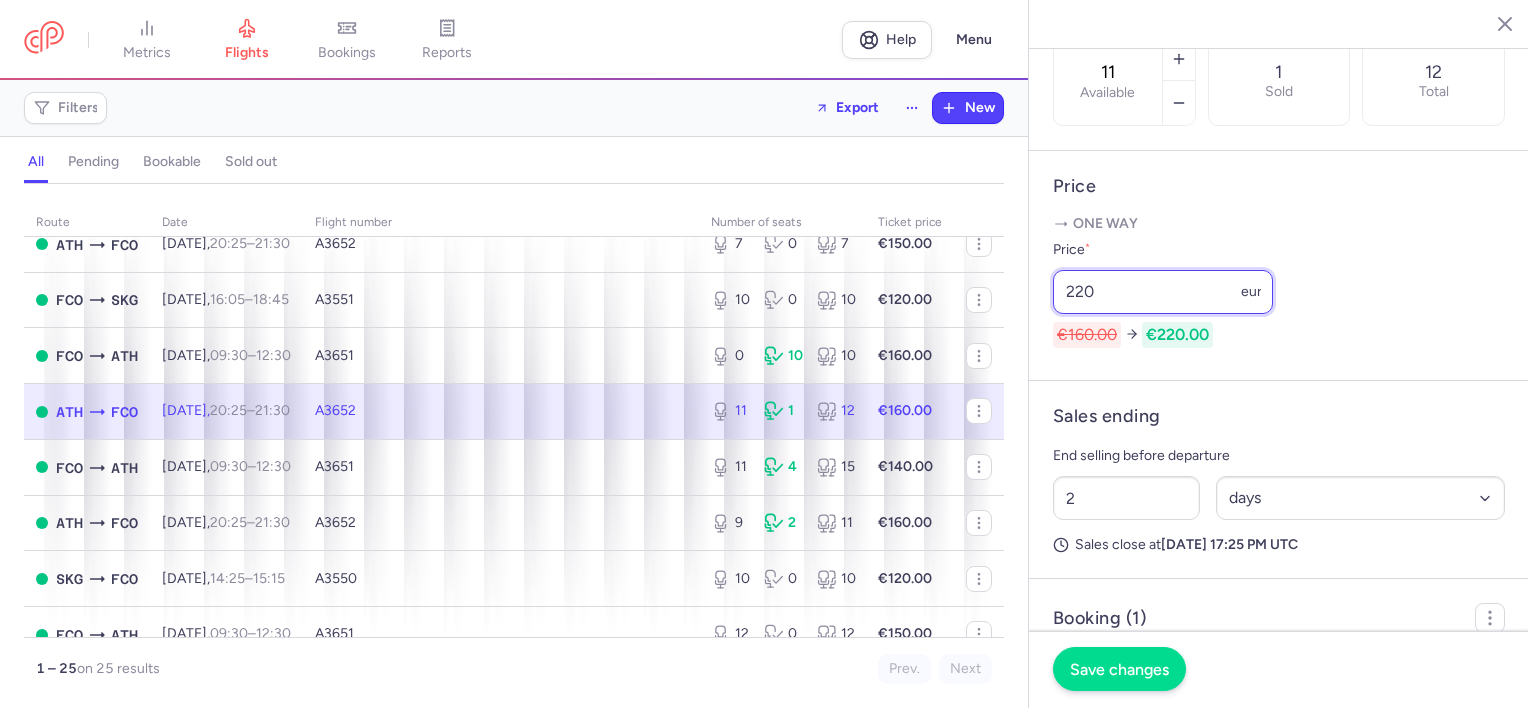 type on "220" 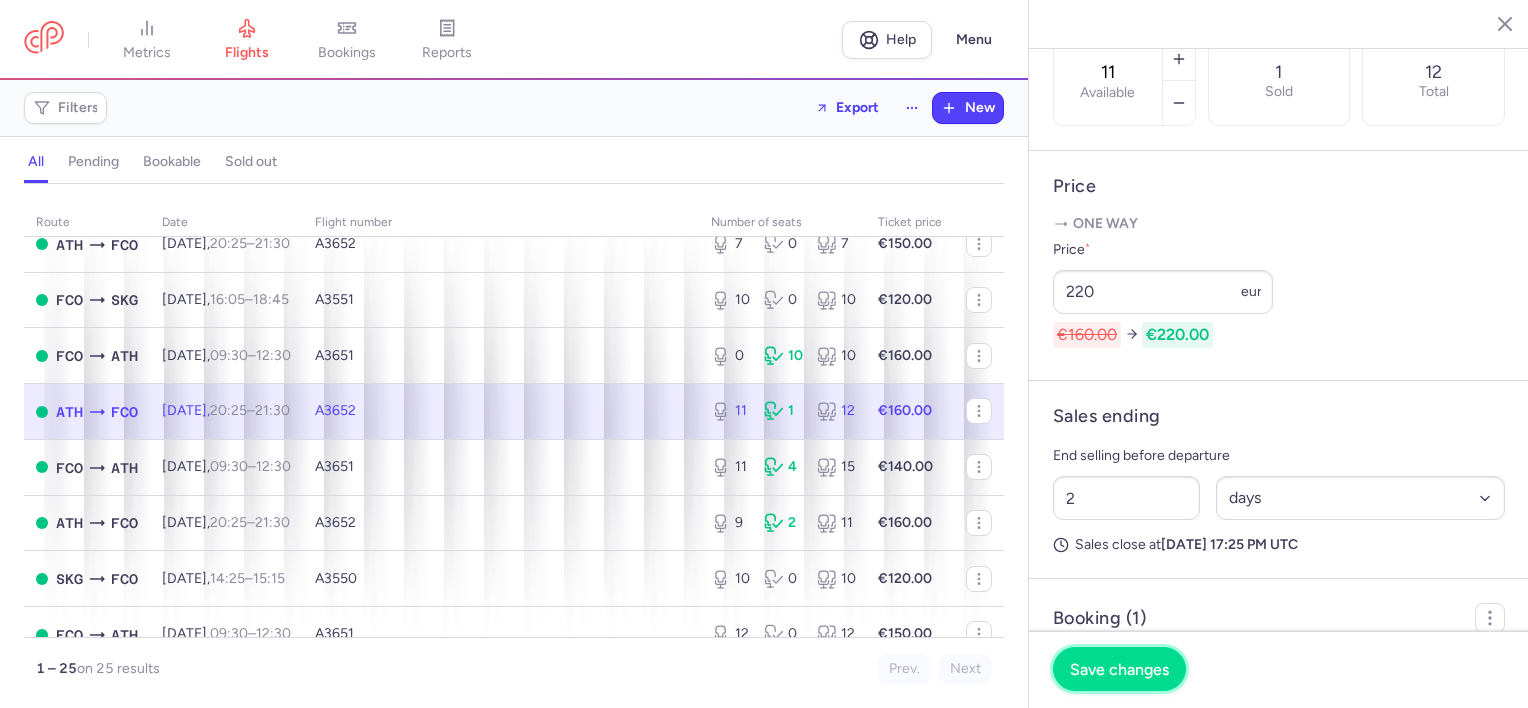 click on "Save changes" at bounding box center (1119, 669) 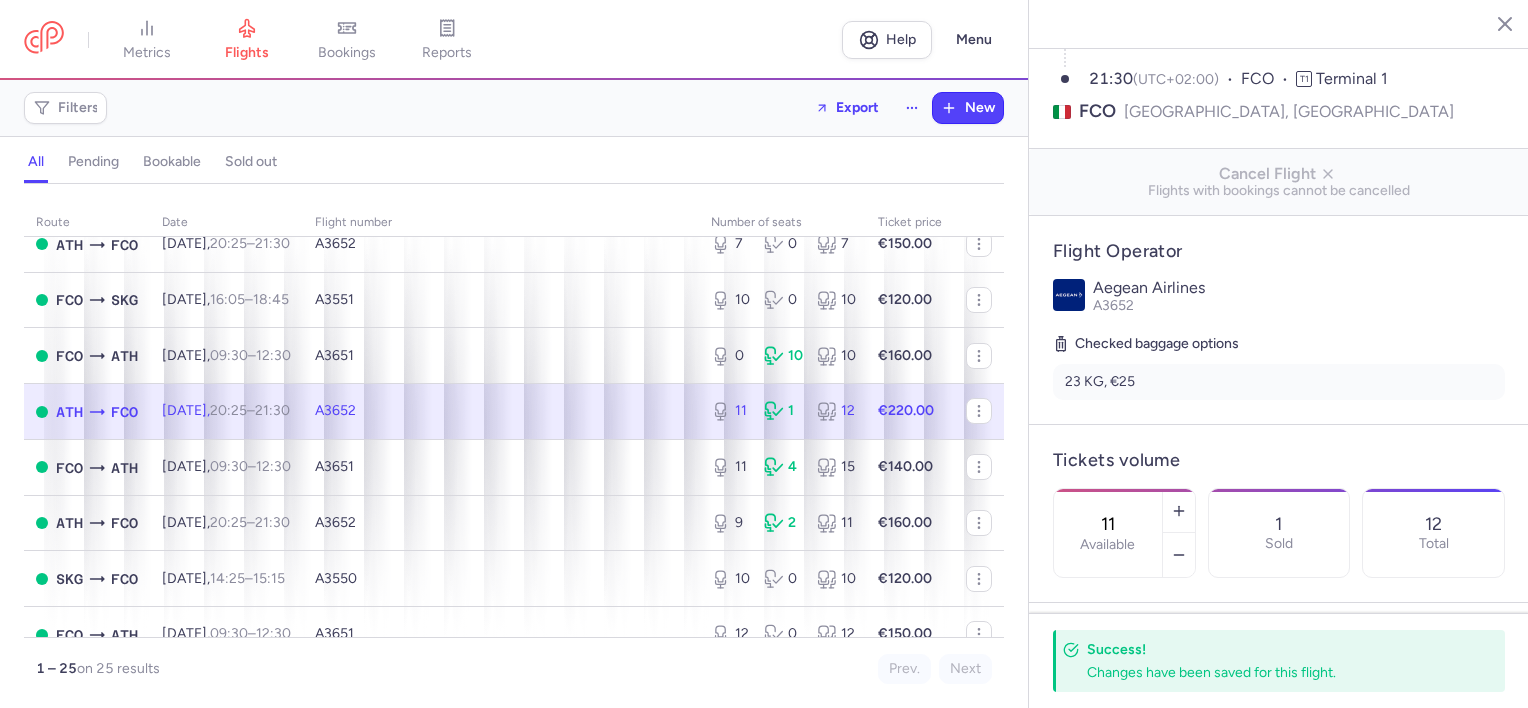 scroll, scrollTop: 17, scrollLeft: 0, axis: vertical 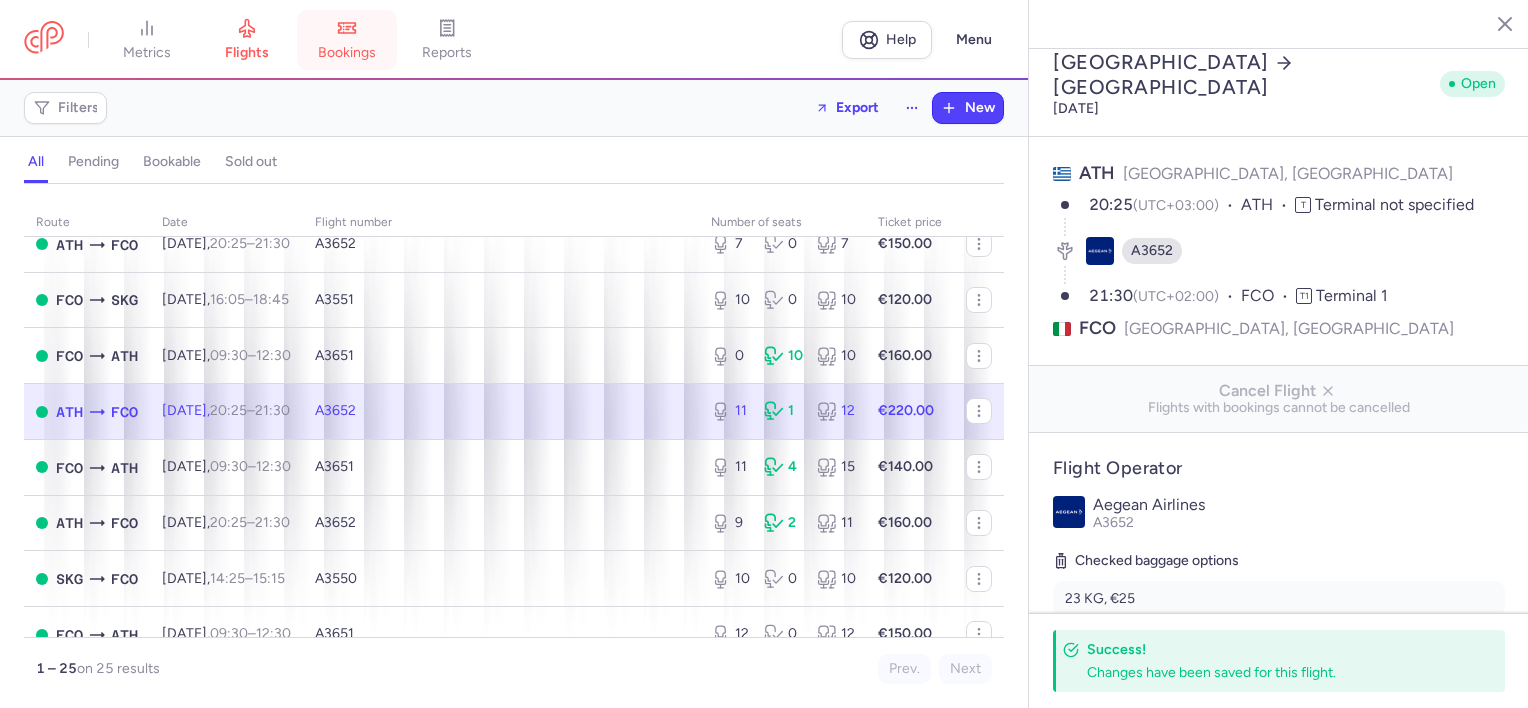 click on "bookings" at bounding box center (347, 53) 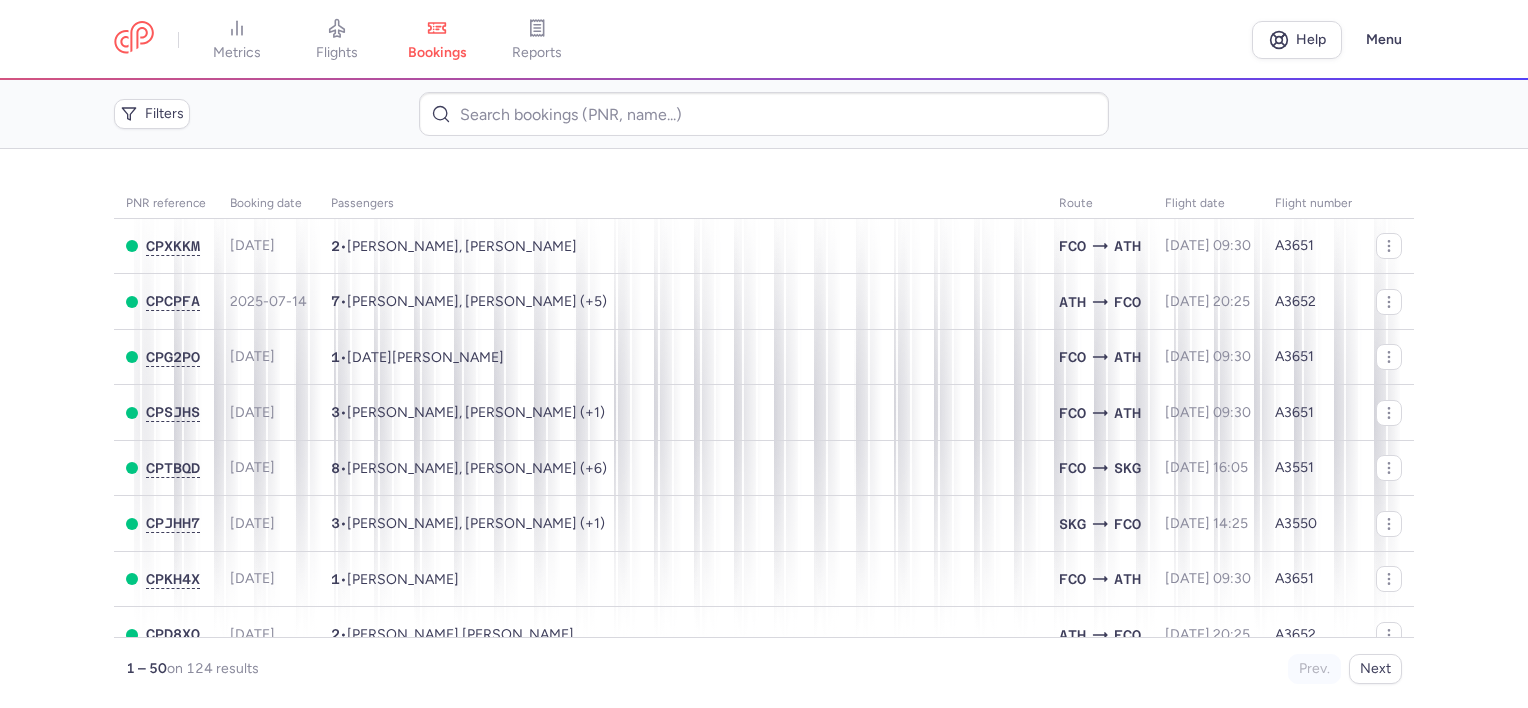 click on "PNR reference Booking date Passengers Route flight date Flight number CPXKKM [DATE] 2  •  [PERSON_NAME], [PERSON_NAME]  FCO  ATH [DATE] 09:30  A3651  CPCPFA [DATE] 7  •  [PERSON_NAME] HA, [PERSON_NAME] (+5)  ATH  FCO [DATE] 20:25  A3652  CPG2PO [DATE] 1  •  [DATE][PERSON_NAME]  FCO  ATH [DATE] 09:30  A3651  CPSJHS [DATE] 3  •  [PERSON_NAME], [PERSON_NAME] (+1)  FCO  ATH [DATE] 09:30  A3651  CPTBQD [DATE] 8  •  [PERSON_NAME], [PERSON_NAME] (+6)  FCO  SKG [DATE] 16:05  A3551  CPJHH7 [DATE] 3  •  [PERSON_NAME], [PERSON_NAME] (+1)  SKG  FCO [DATE] 14:25  A3550  CPKH4X [DATE] 1  •  [PERSON_NAME] CARARUS  FCO  ATH [DATE] 09:30  A3651  CPD8XQ [DATE] 2  •  [PERSON_NAME] [PERSON_NAME]  ATH  FCO [DATE] 20:25  A3652  CPD8XQ [DATE] 2  •  [PERSON_NAME] [PERSON_NAME]  FCO  ATH [DATE] 09:30  A3651  CPKCMD [DATE] 1  •  Eleni THEOCHARIDOU  SKG  FCO [DATE] 14:25  A3550  CPWWGB 2 2" at bounding box center [764, 428] 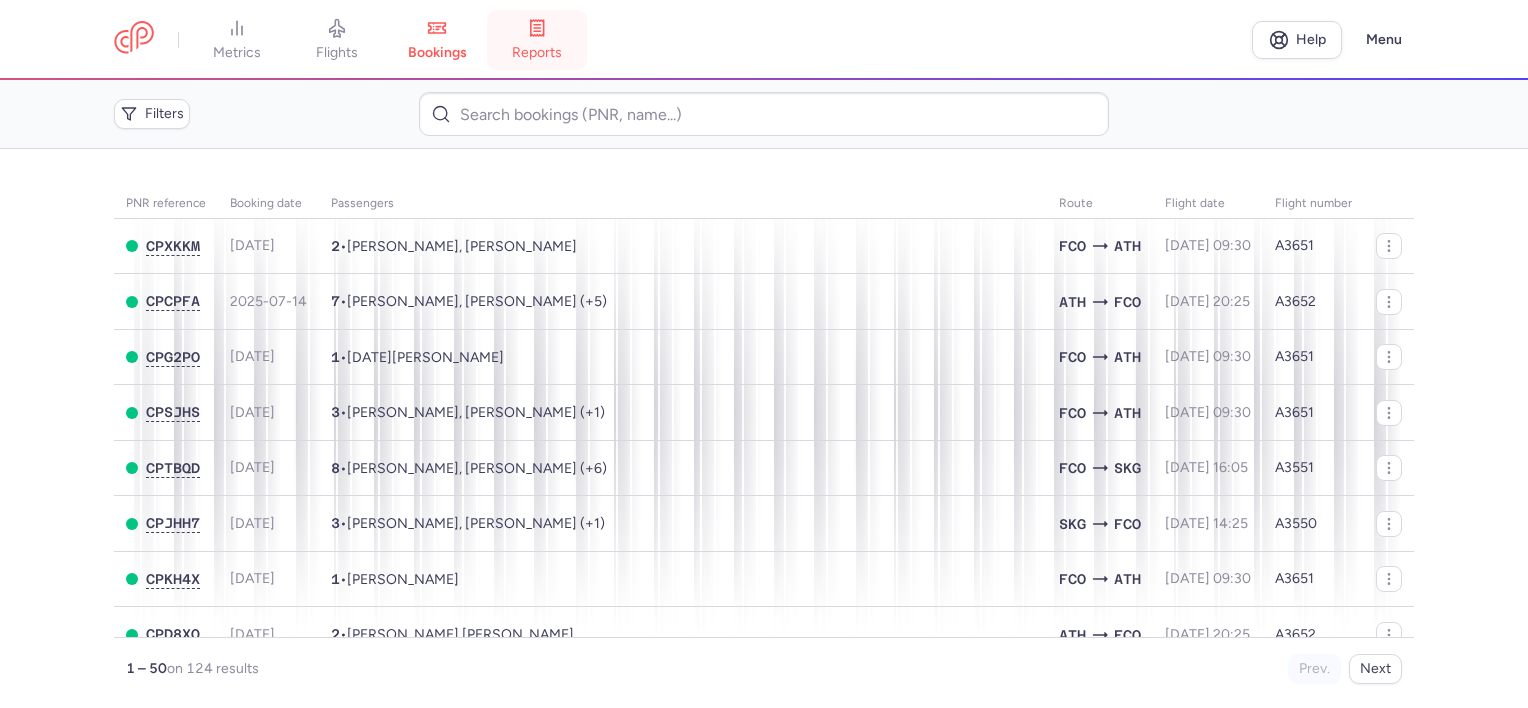 click on "reports" at bounding box center [537, 40] 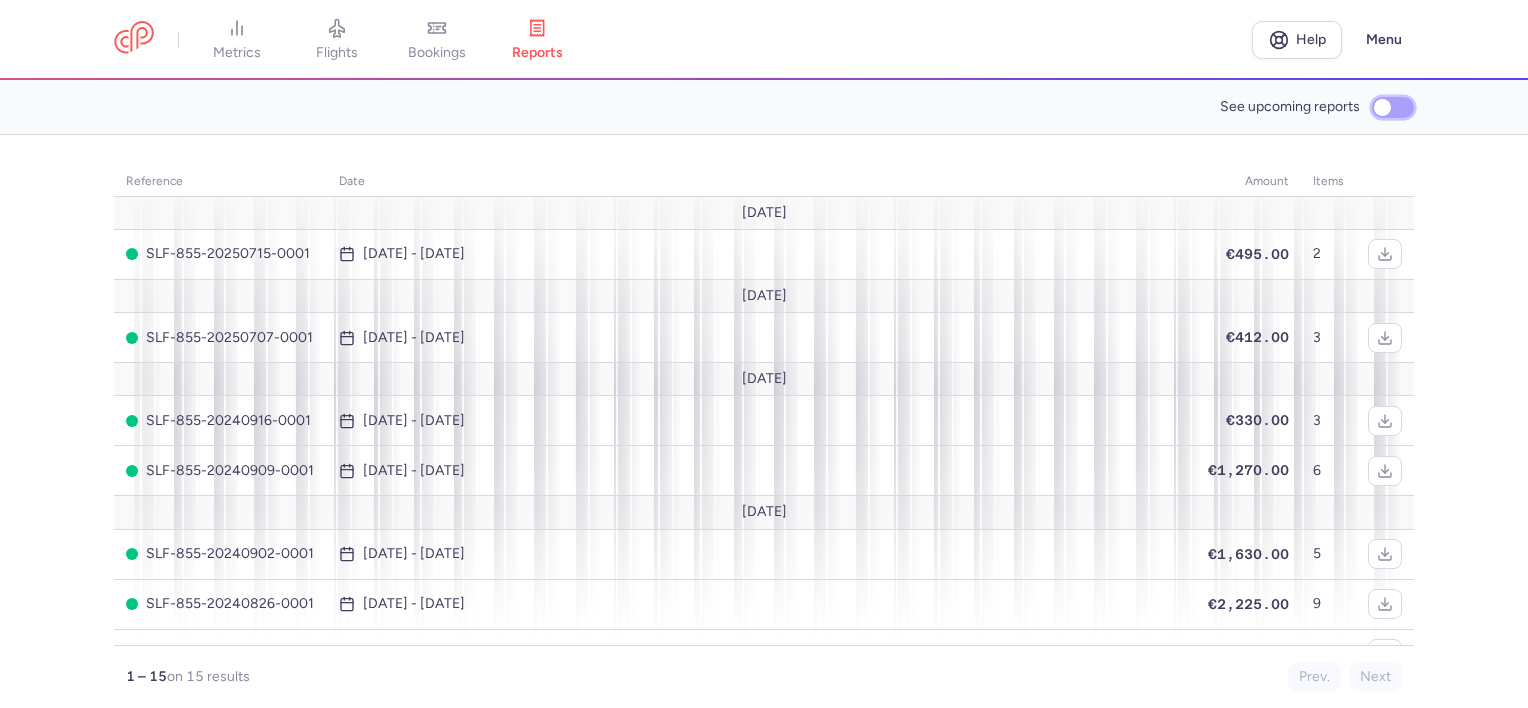 click on "See upcoming reports" at bounding box center [1393, 107] 